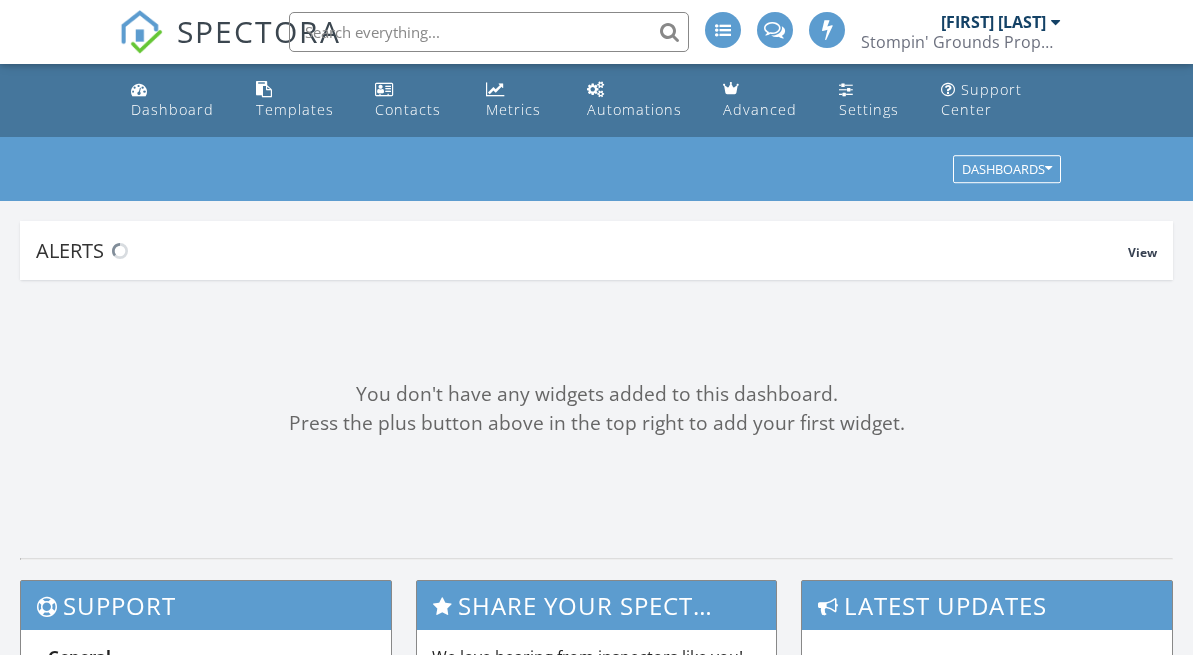 scroll, scrollTop: 0, scrollLeft: 0, axis: both 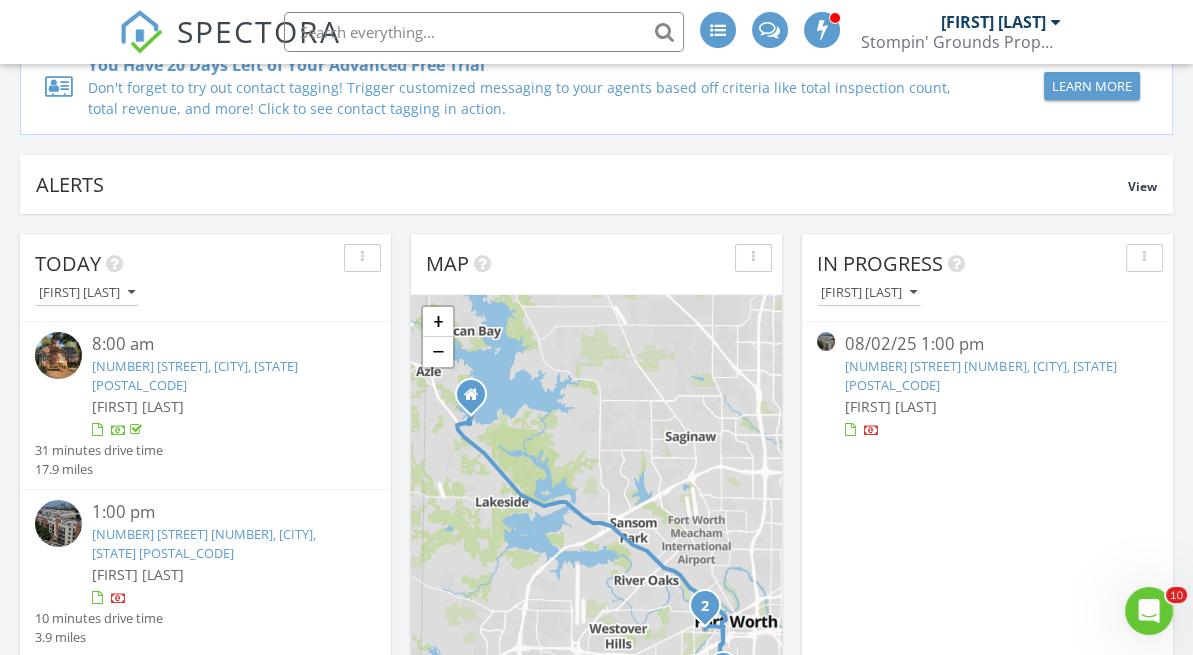 click on "[FIRST] [LAST]" at bounding box center [987, 406] 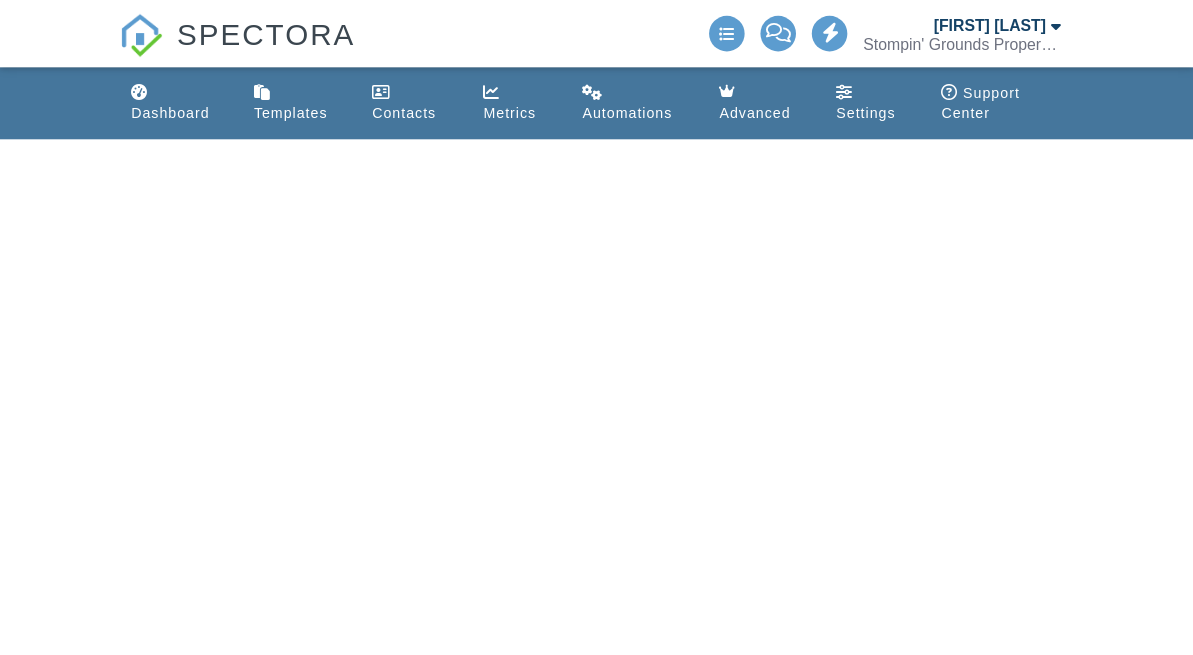 scroll, scrollTop: 0, scrollLeft: 0, axis: both 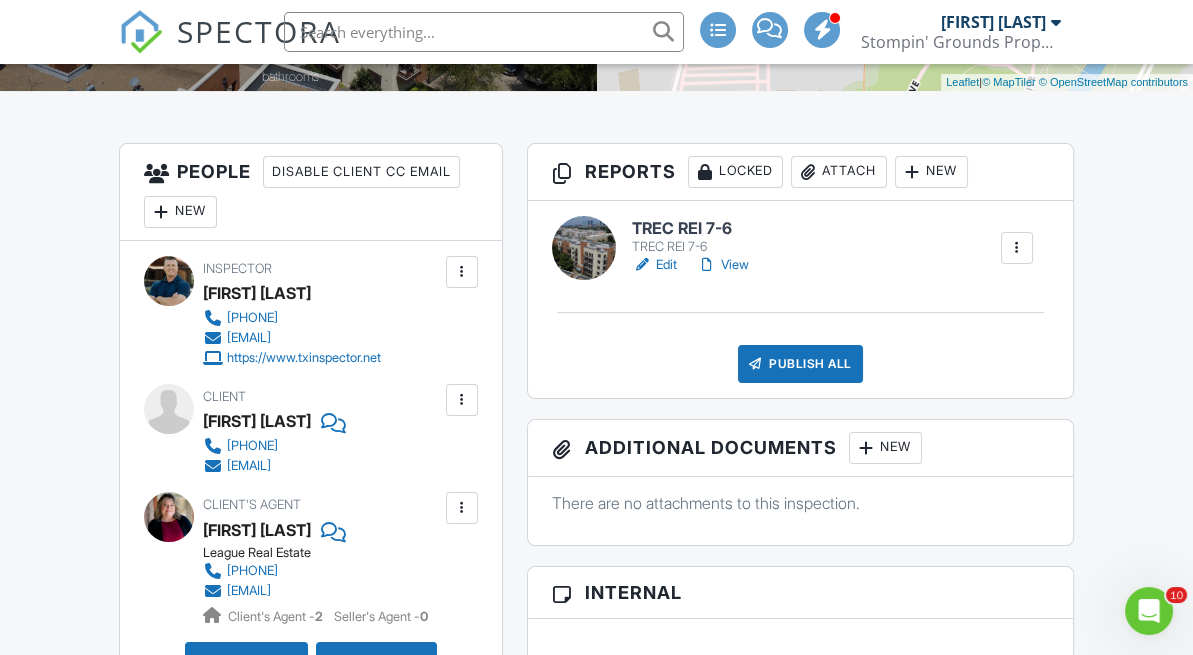 click on "TREC REI 7-6" at bounding box center (694, 229) 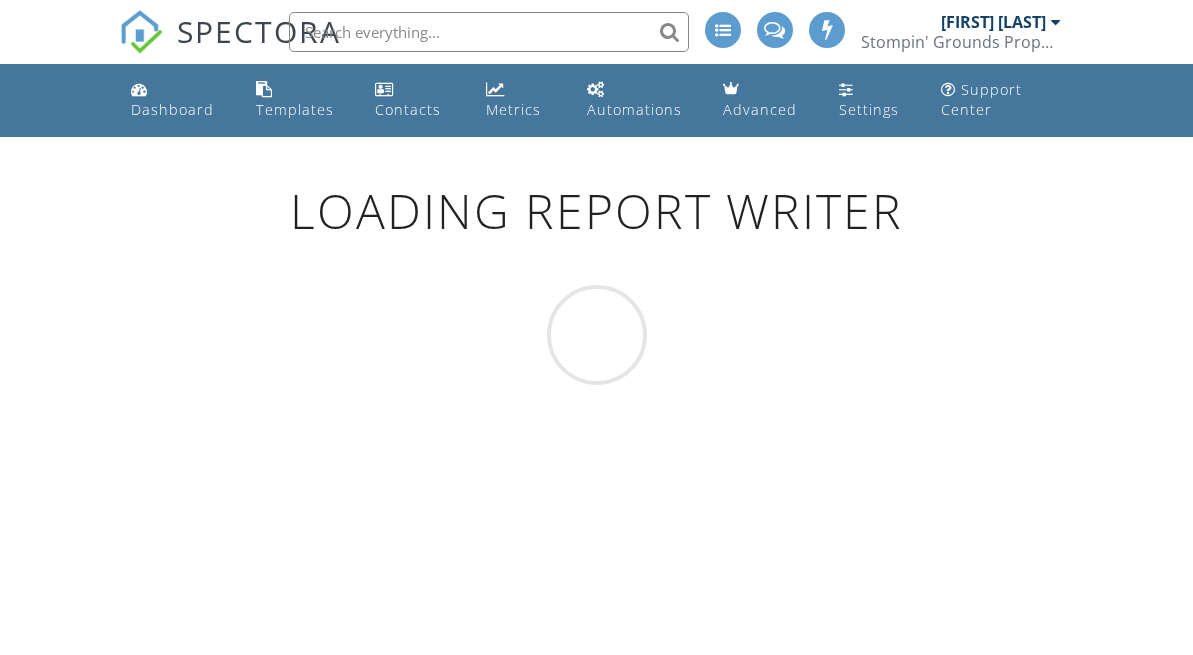 scroll, scrollTop: 0, scrollLeft: 0, axis: both 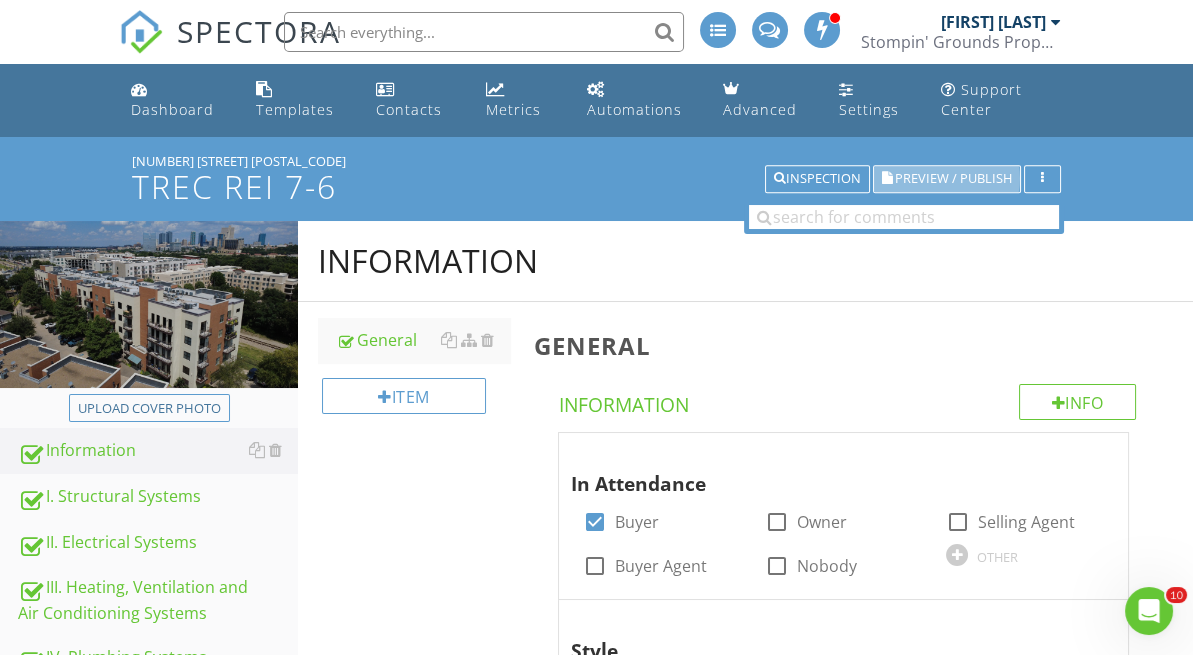 click on "Preview / Publish" at bounding box center (947, 179) 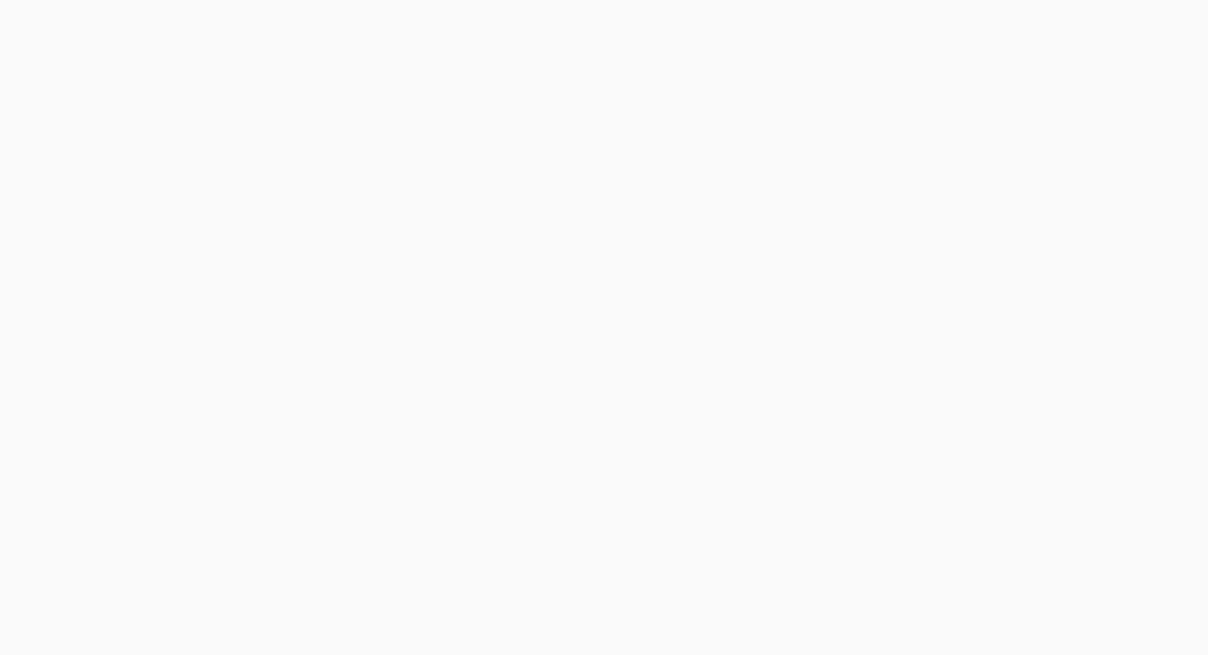 scroll, scrollTop: 0, scrollLeft: 0, axis: both 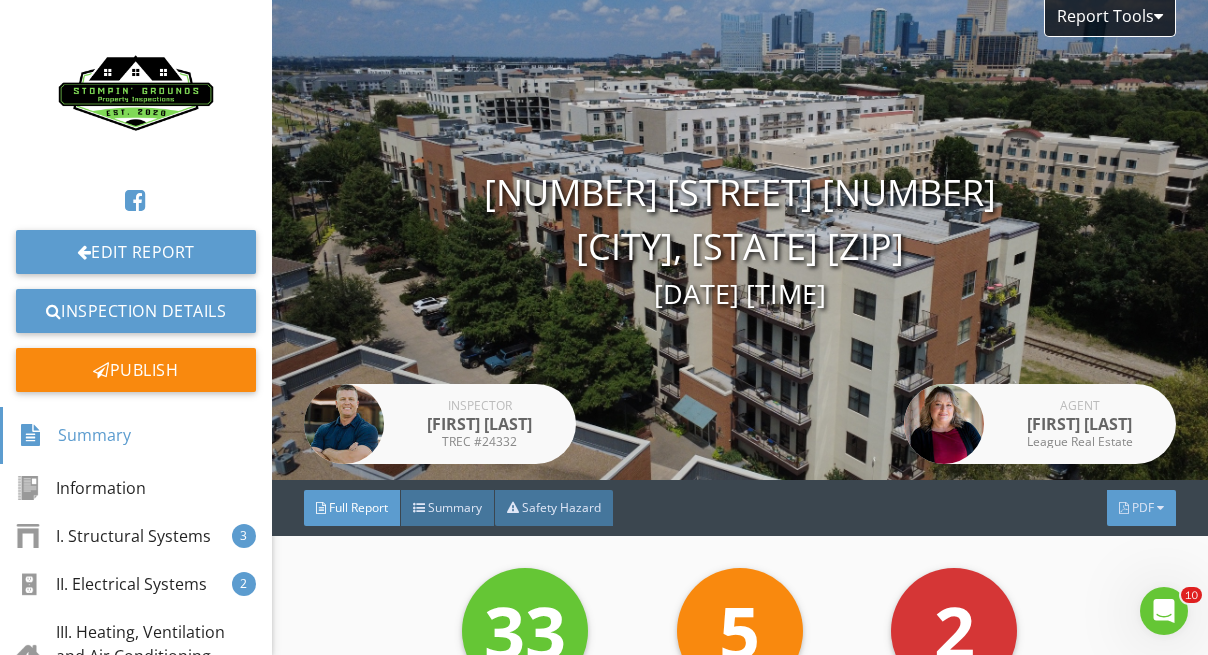 click on "PDF" at bounding box center (1143, 507) 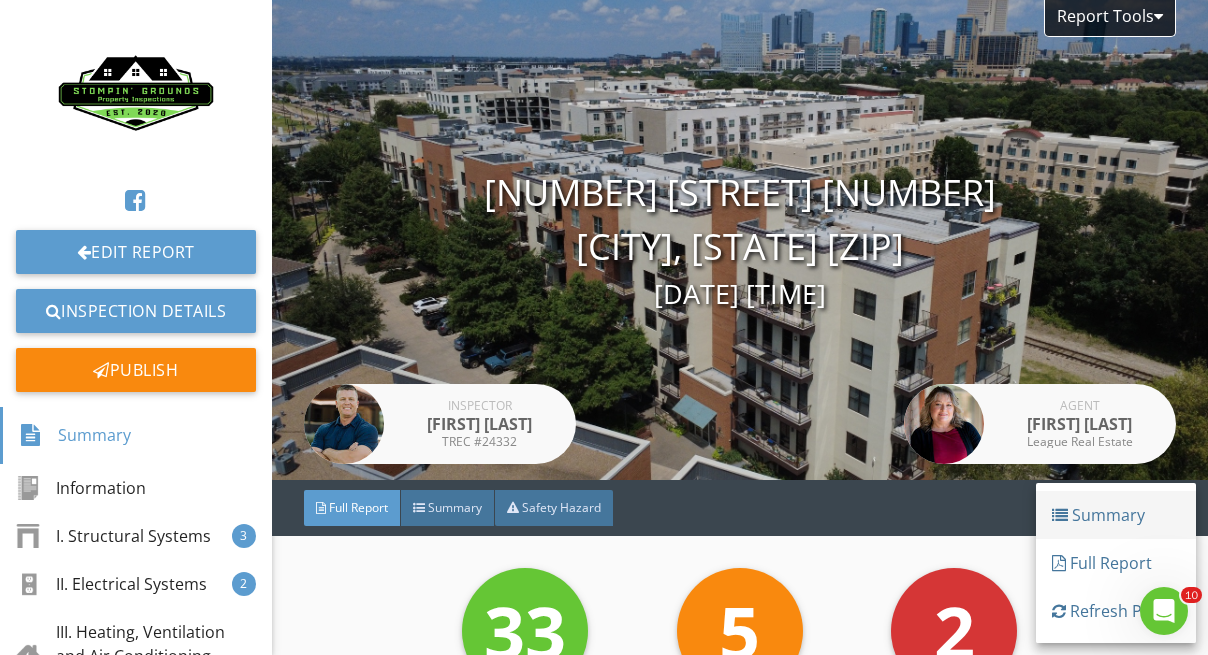 click on "Summary" at bounding box center [1116, 515] 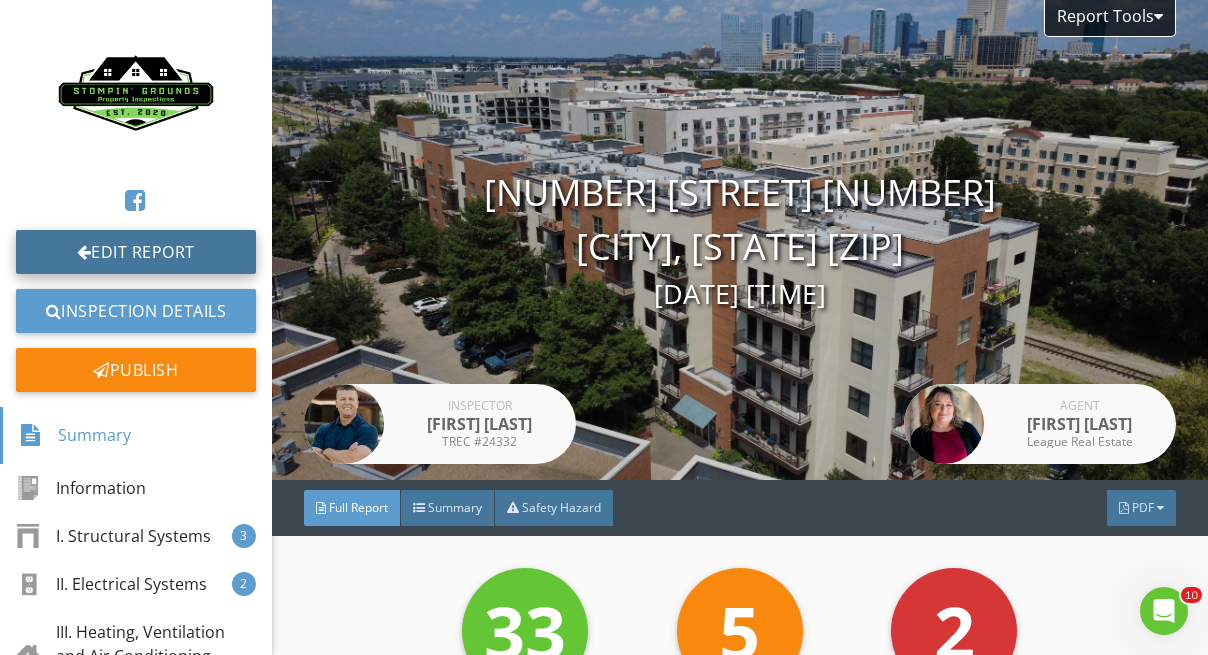 click on "Edit Report" at bounding box center [136, 252] 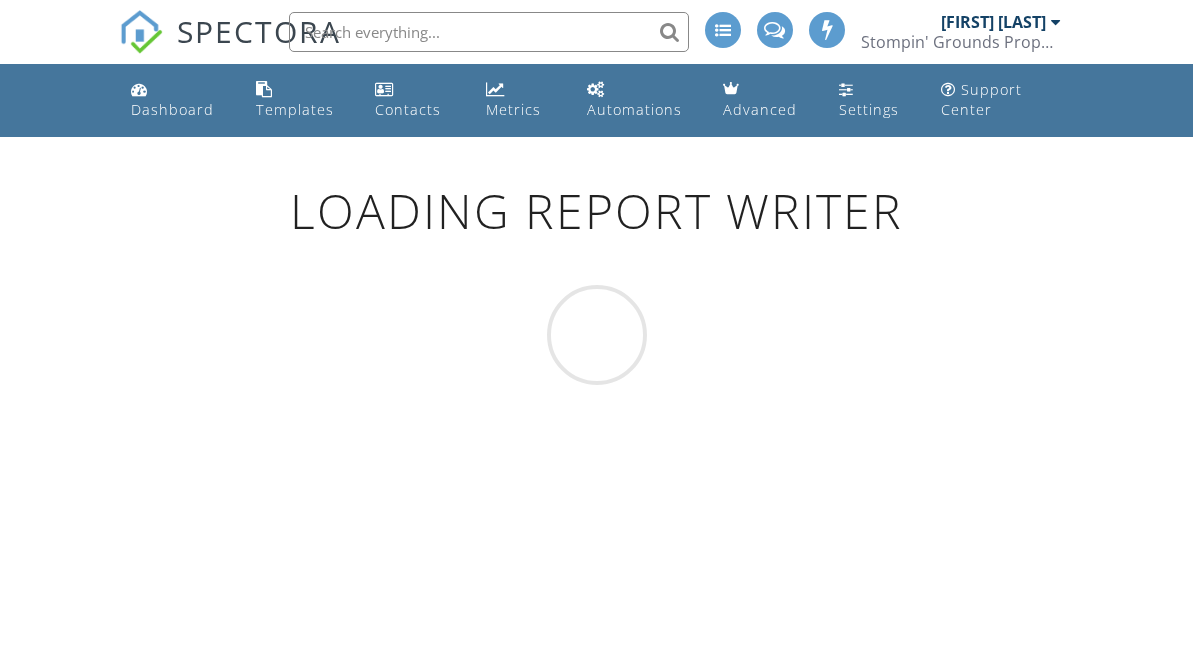 scroll, scrollTop: 0, scrollLeft: 0, axis: both 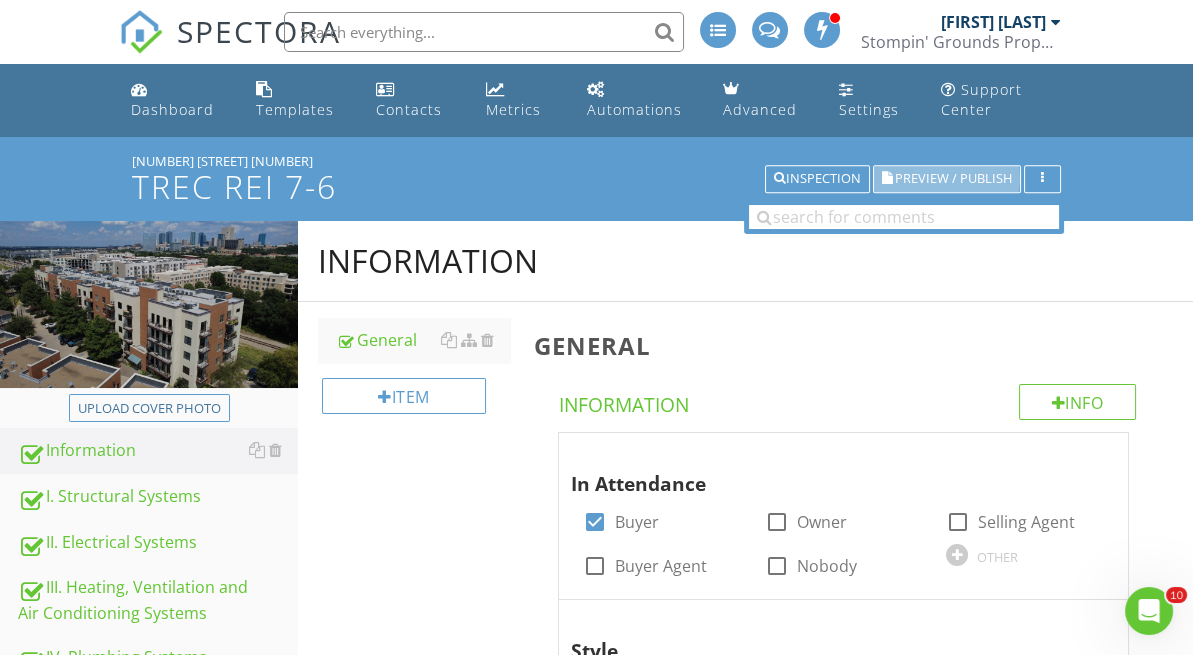 click on "Preview / Publish" at bounding box center (947, 179) 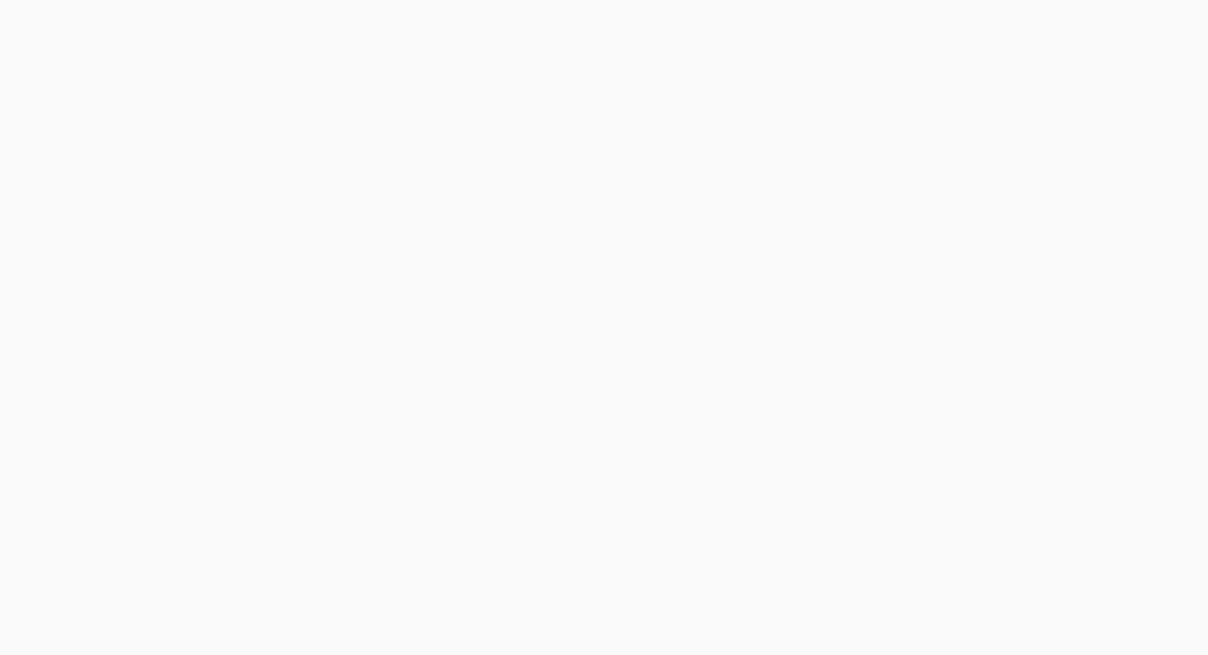 scroll, scrollTop: 0, scrollLeft: 0, axis: both 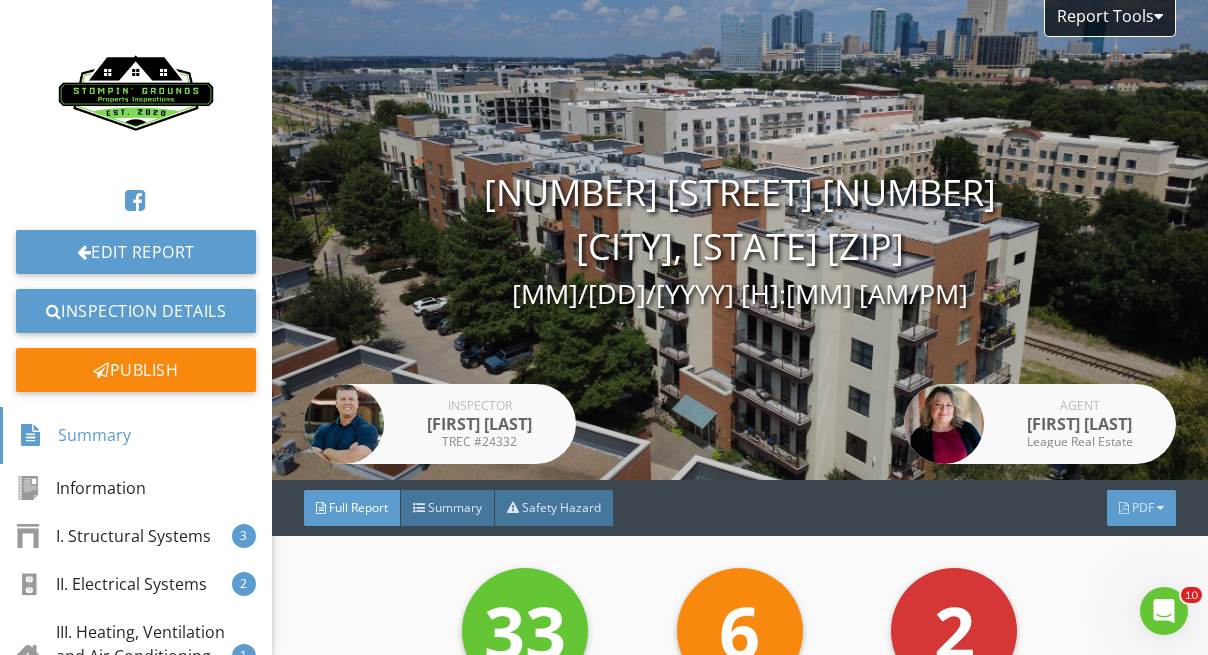 click on "PDF" at bounding box center (1143, 507) 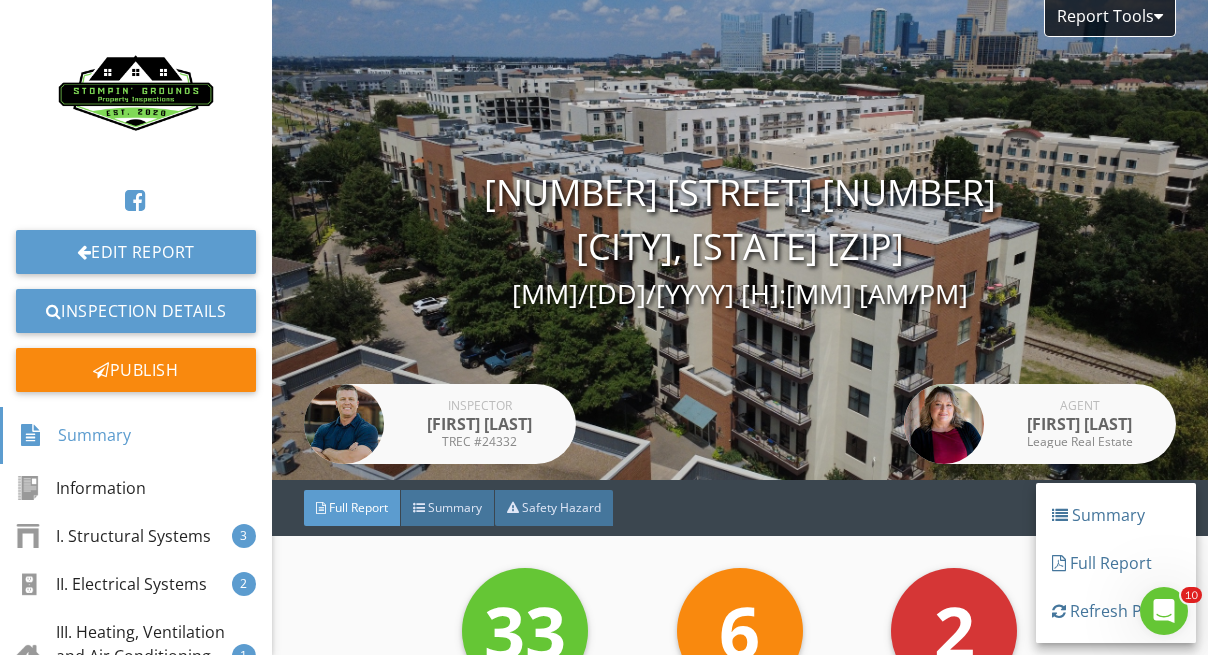 click on "Full Report     Summary     Safety Hazard     PDF" at bounding box center (740, 508) 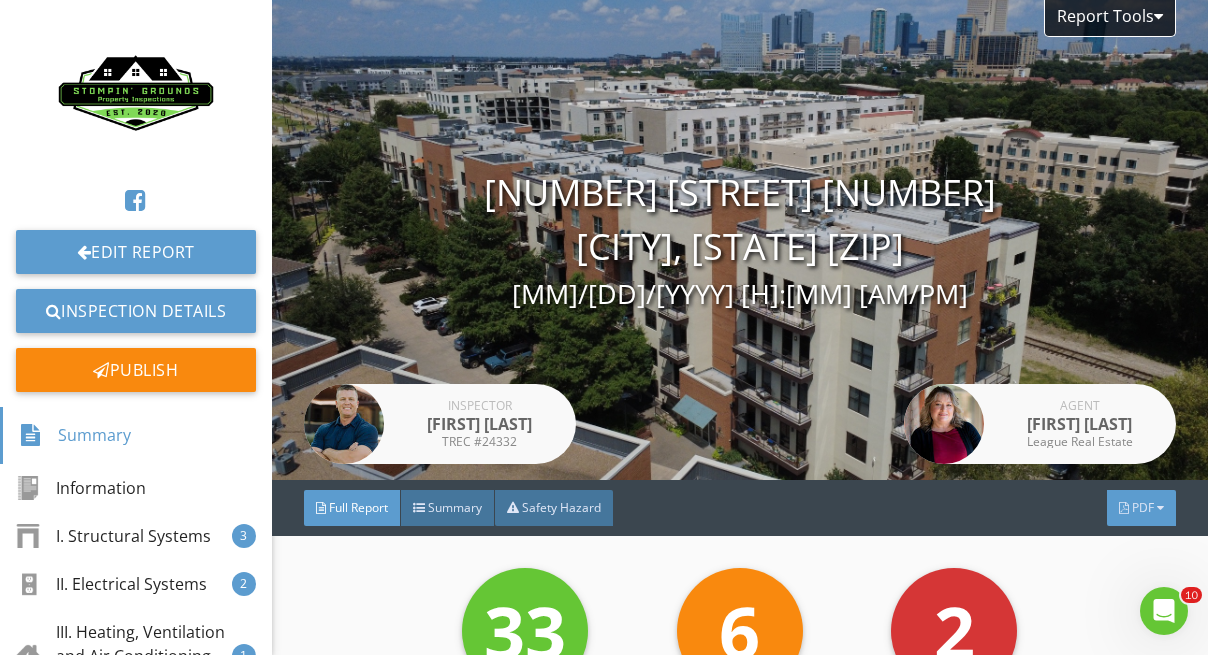 click on "PDF" at bounding box center (1141, 508) 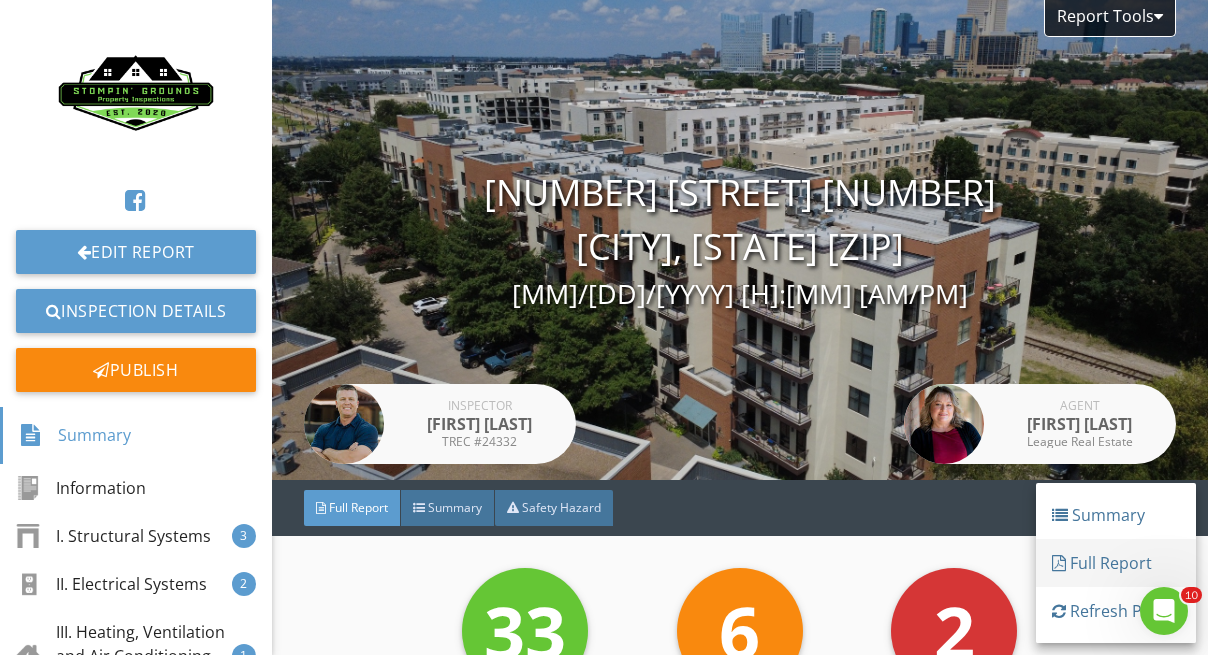 click on "Full Report" at bounding box center (1116, 563) 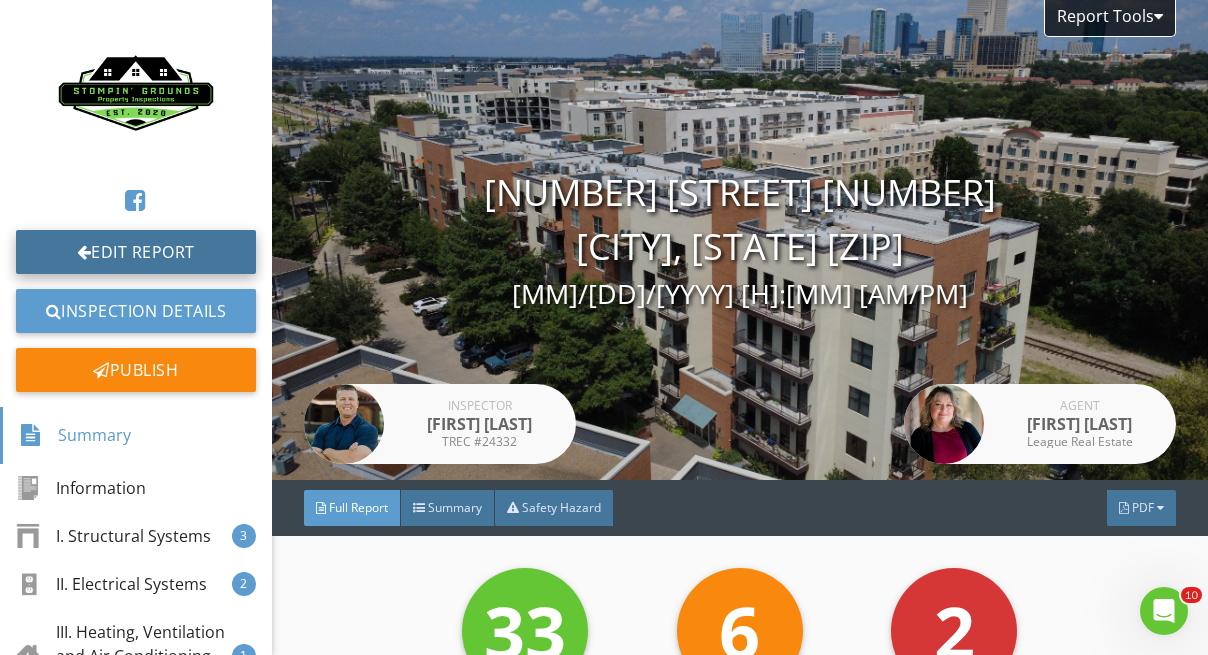 click on "Edit Report" at bounding box center (136, 252) 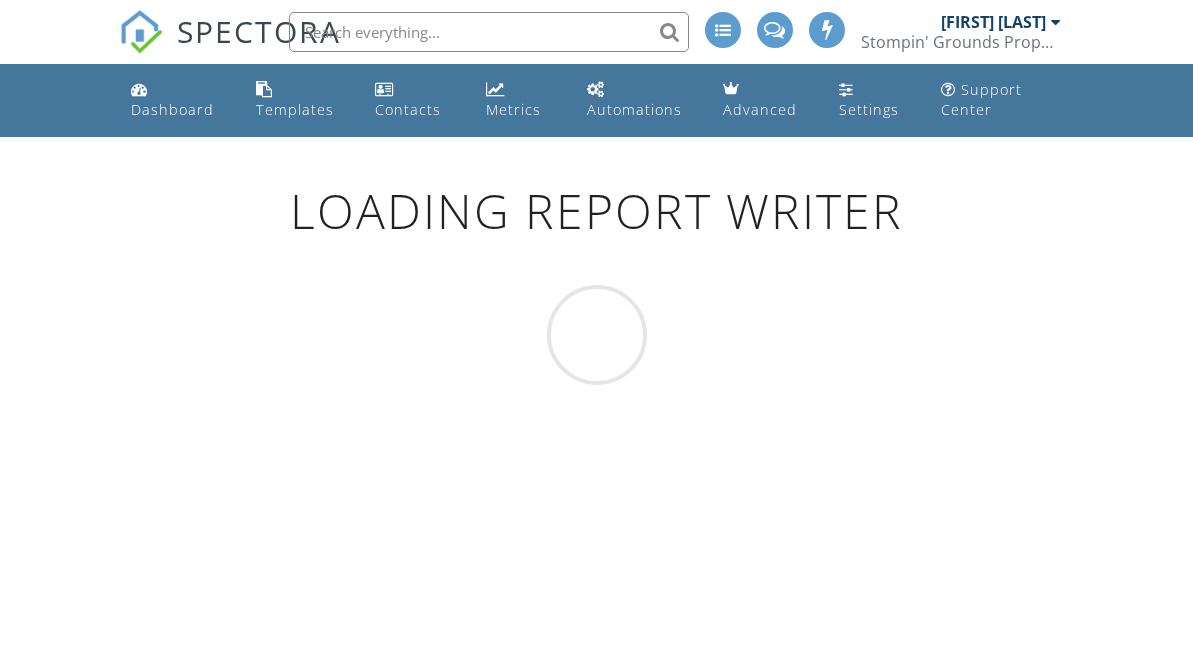 scroll, scrollTop: 0, scrollLeft: 0, axis: both 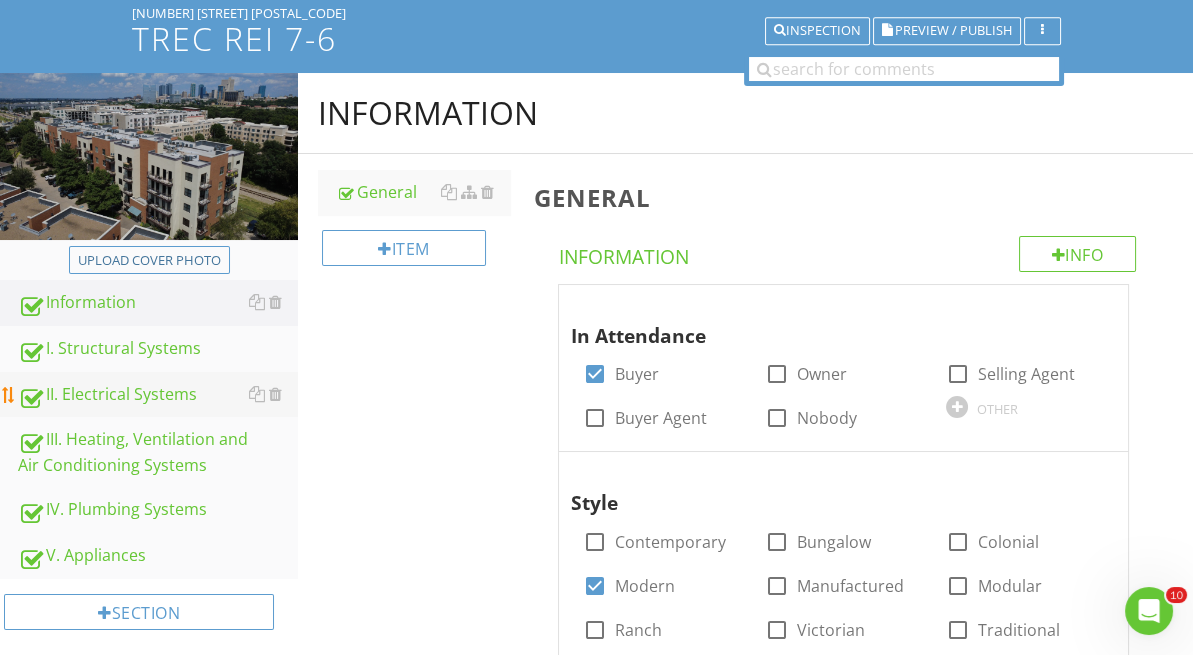 click on "II. Electrical Systems" at bounding box center [158, 395] 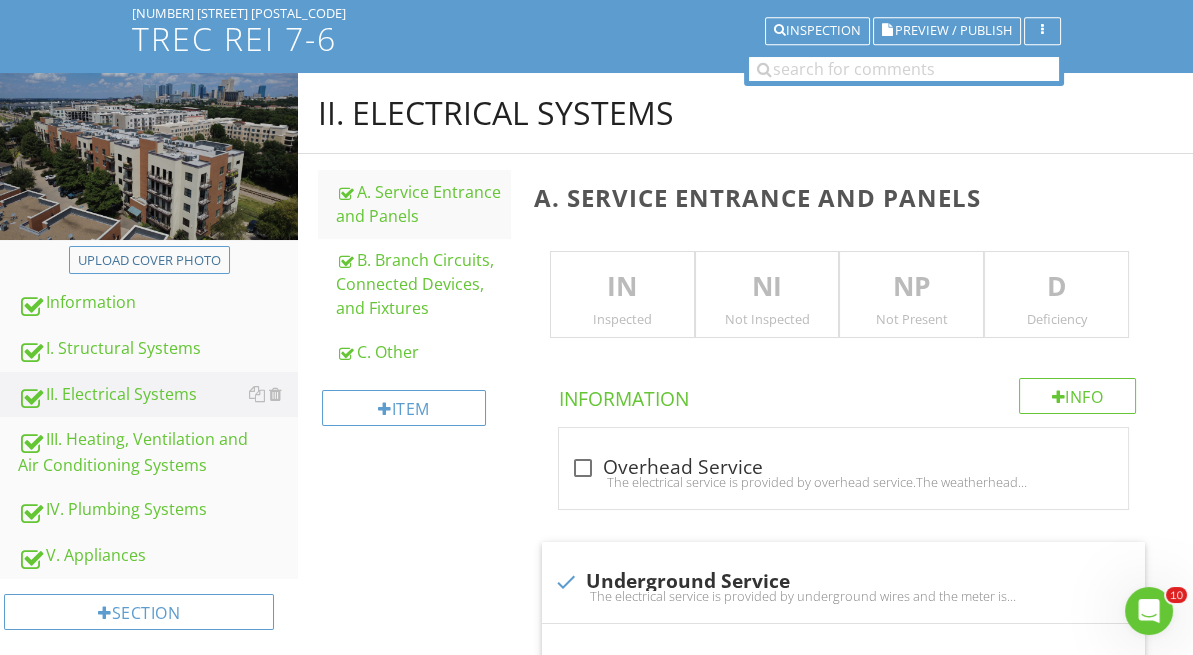 scroll, scrollTop: 207, scrollLeft: 0, axis: vertical 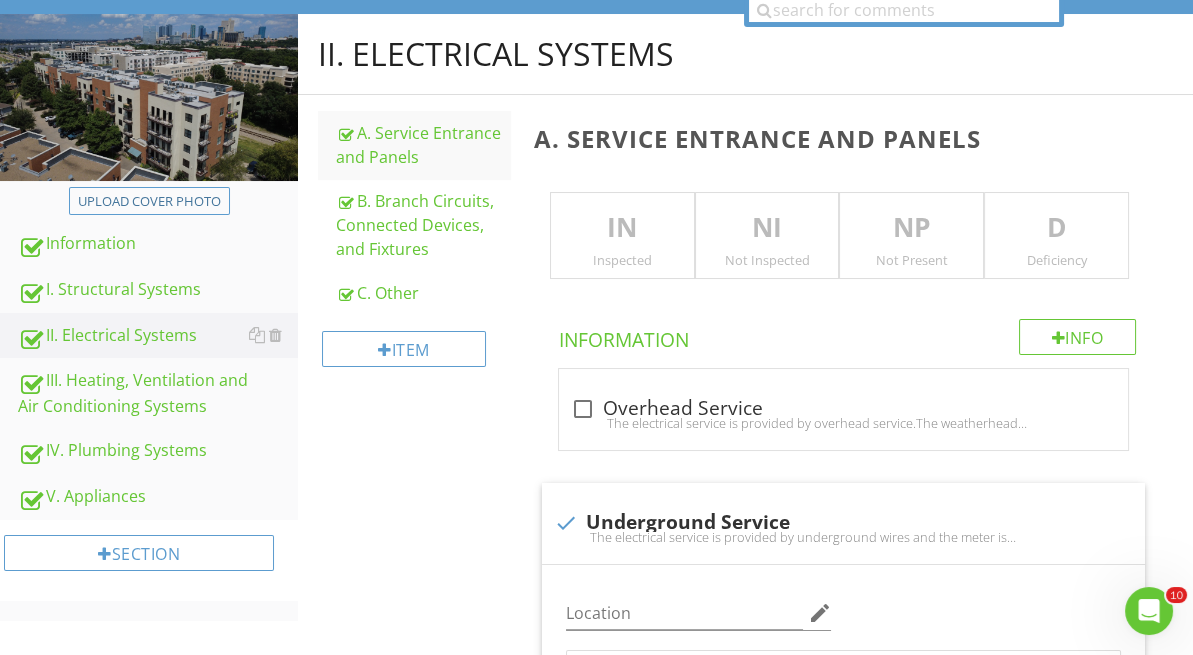 click on "Inspected" at bounding box center [622, 260] 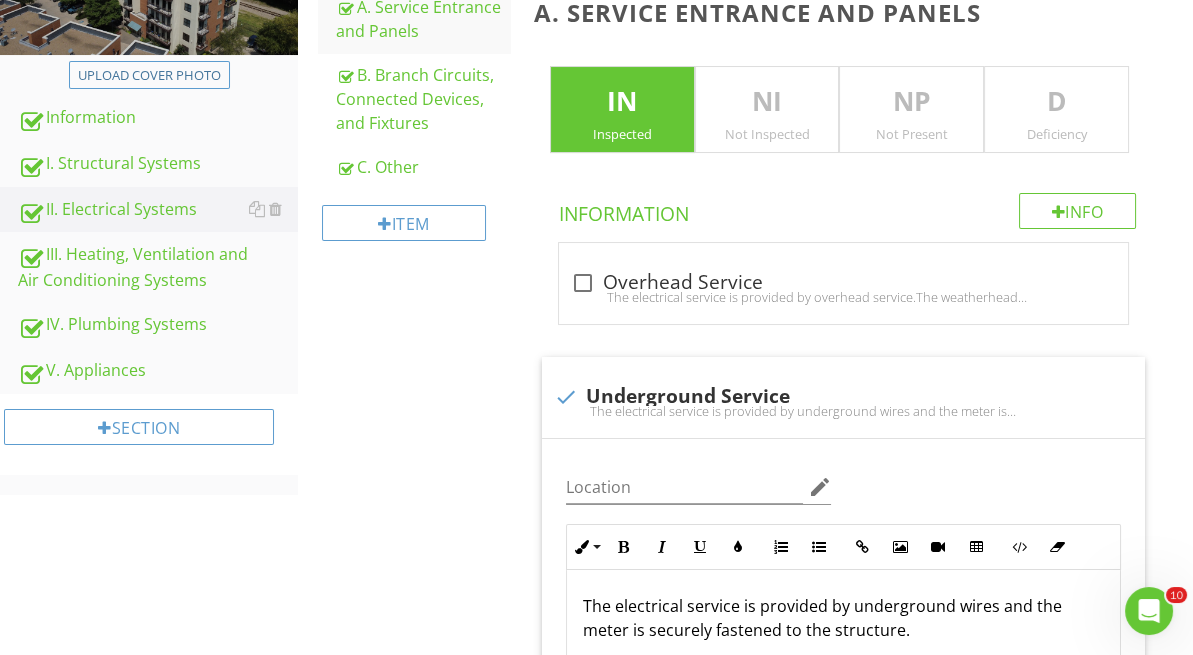 scroll, scrollTop: 335, scrollLeft: 0, axis: vertical 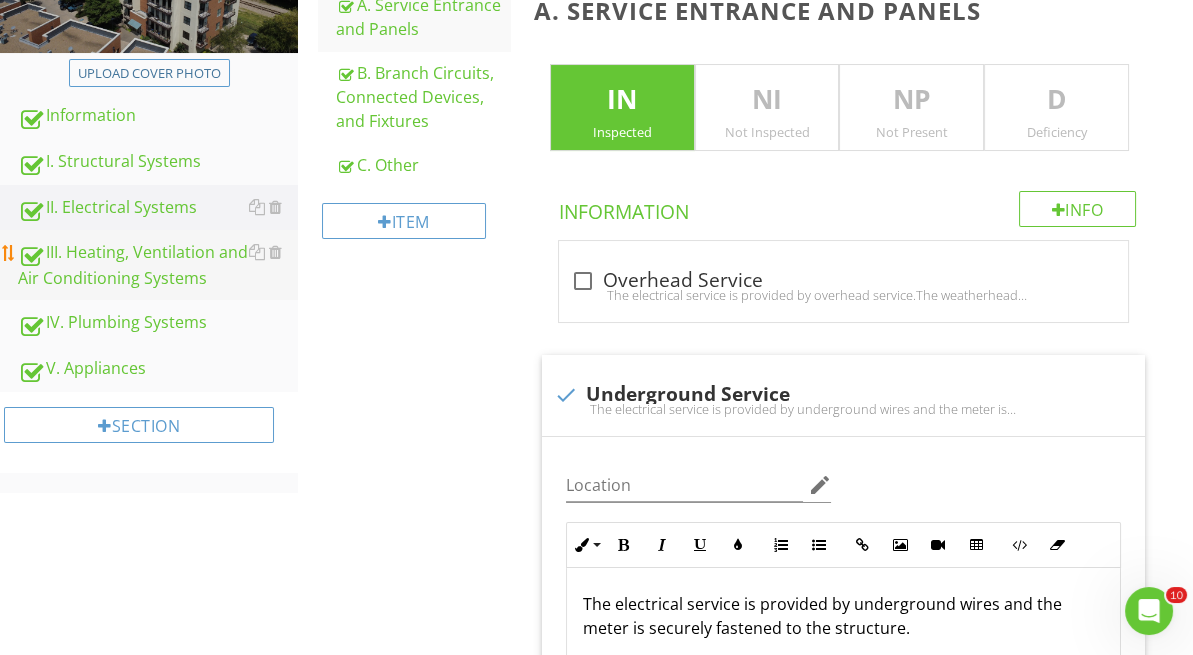 click on "III. Heating, Ventilation and Air Conditioning Systems" at bounding box center (158, 265) 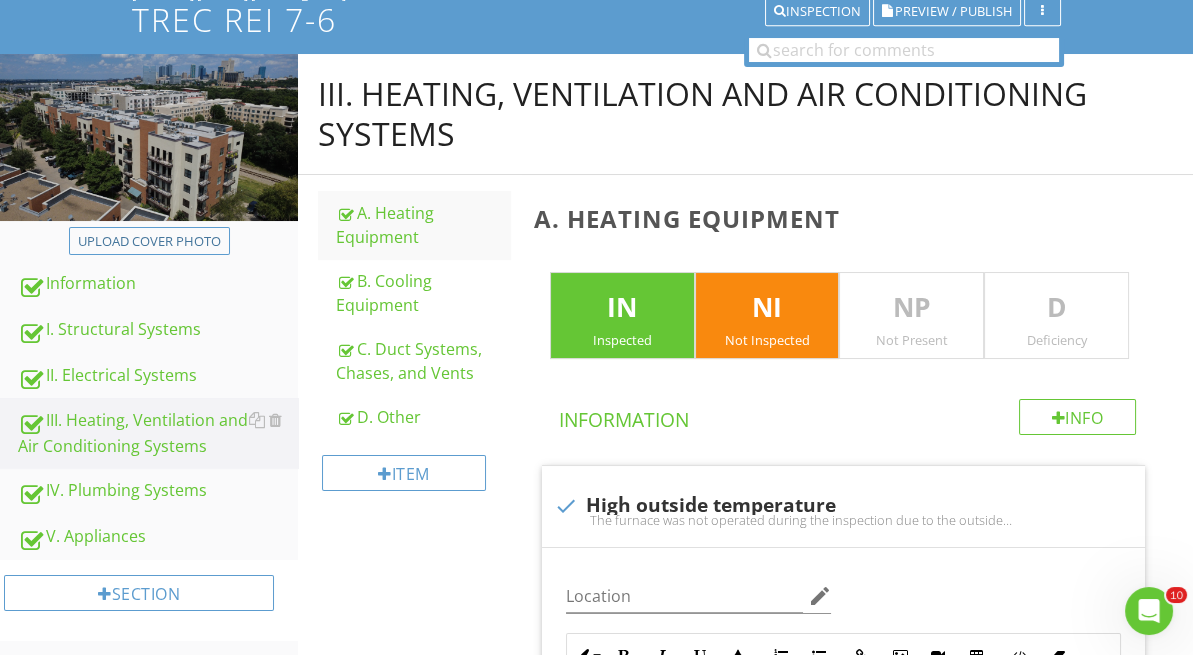 scroll, scrollTop: 151, scrollLeft: 0, axis: vertical 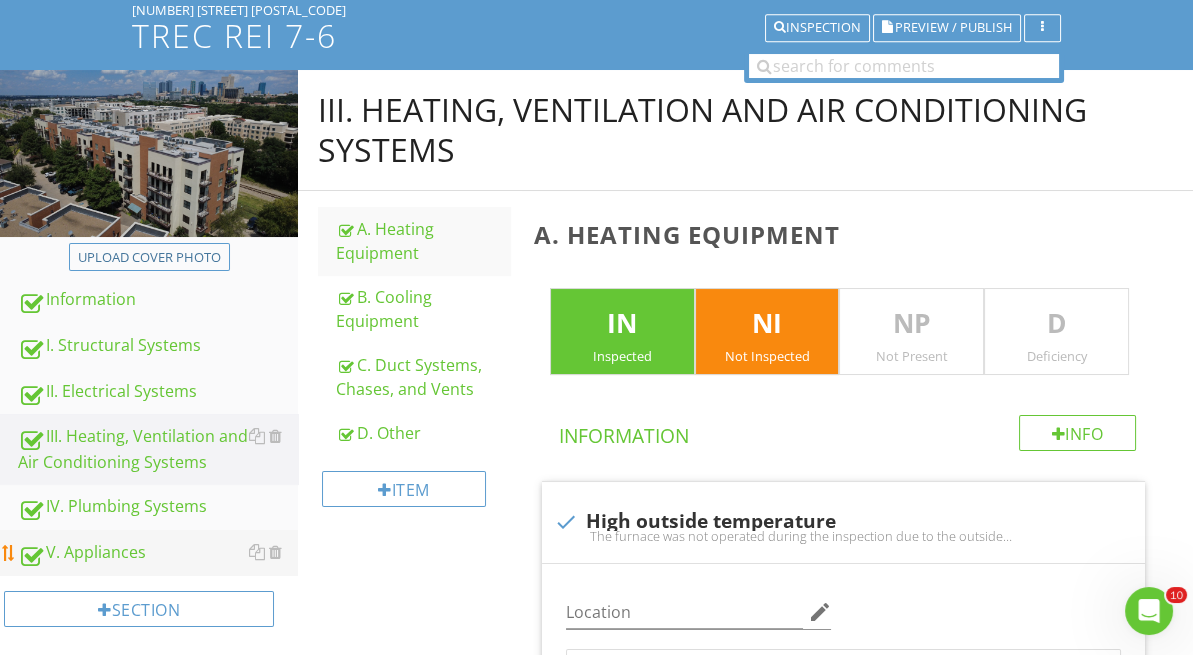 click on "V. Appliances" at bounding box center [158, 553] 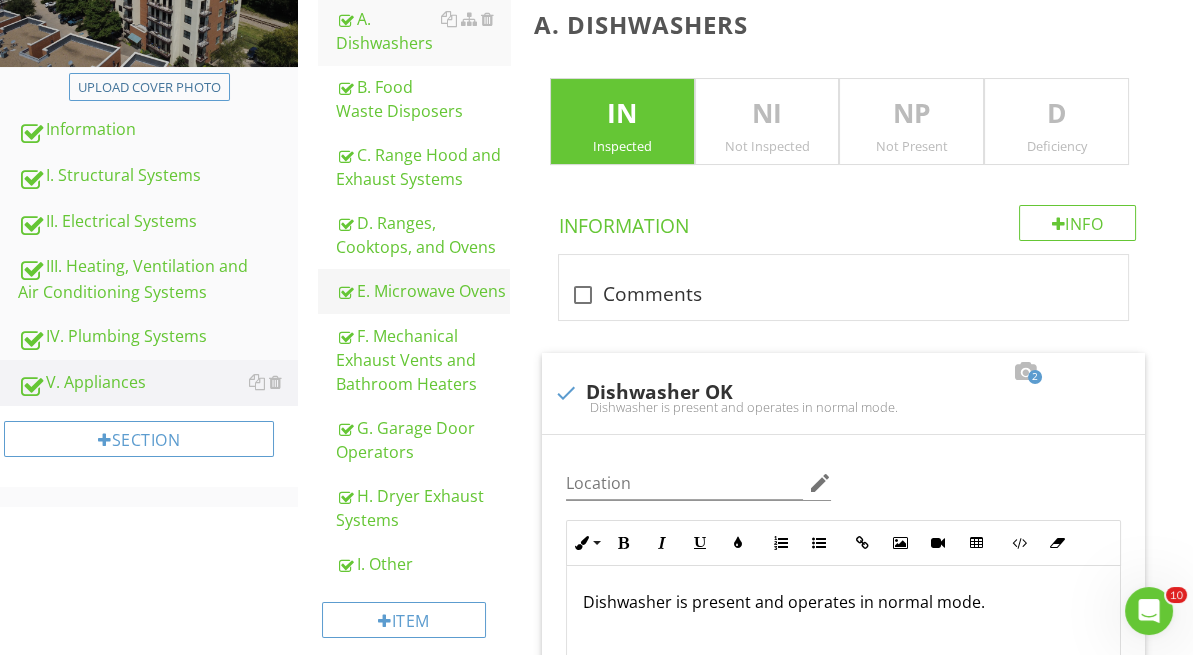 scroll, scrollTop: 353, scrollLeft: 0, axis: vertical 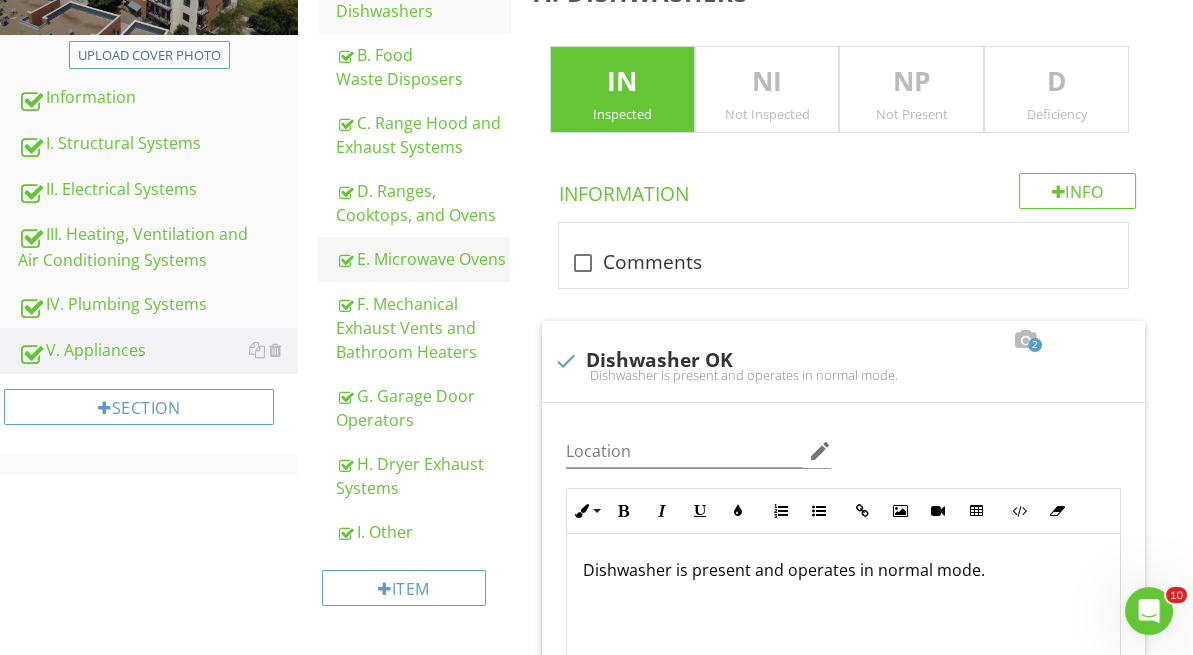 click on "H. Dryer Exhaust Systems" at bounding box center [423, 476] 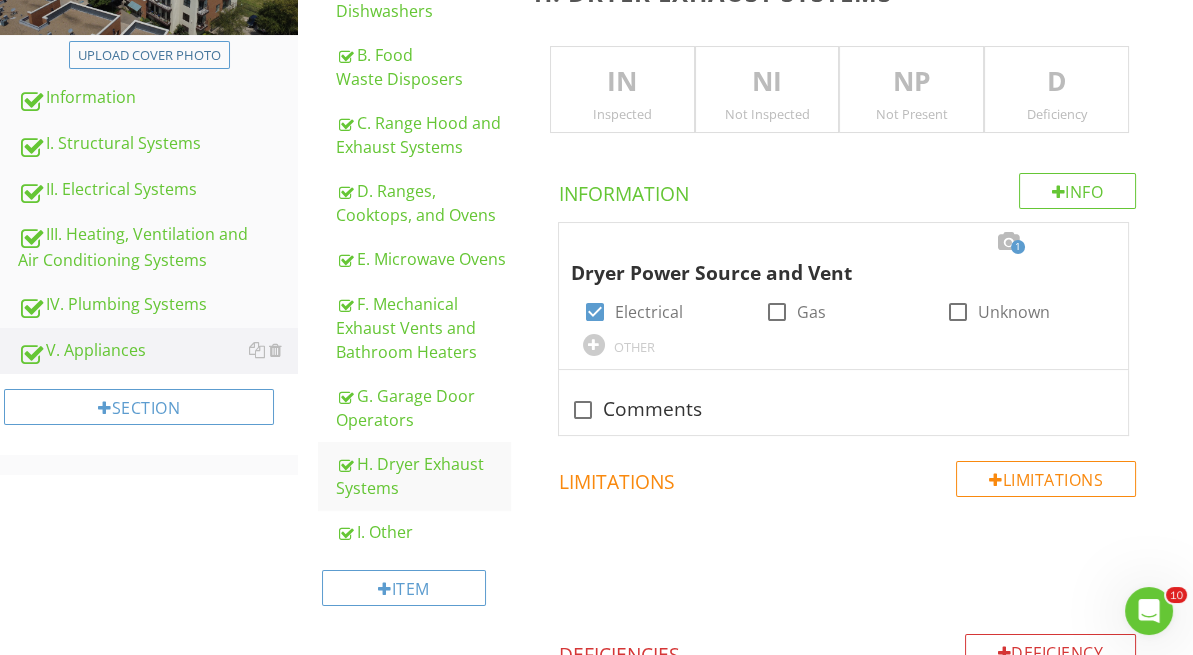 click on "Inspected" at bounding box center [622, 114] 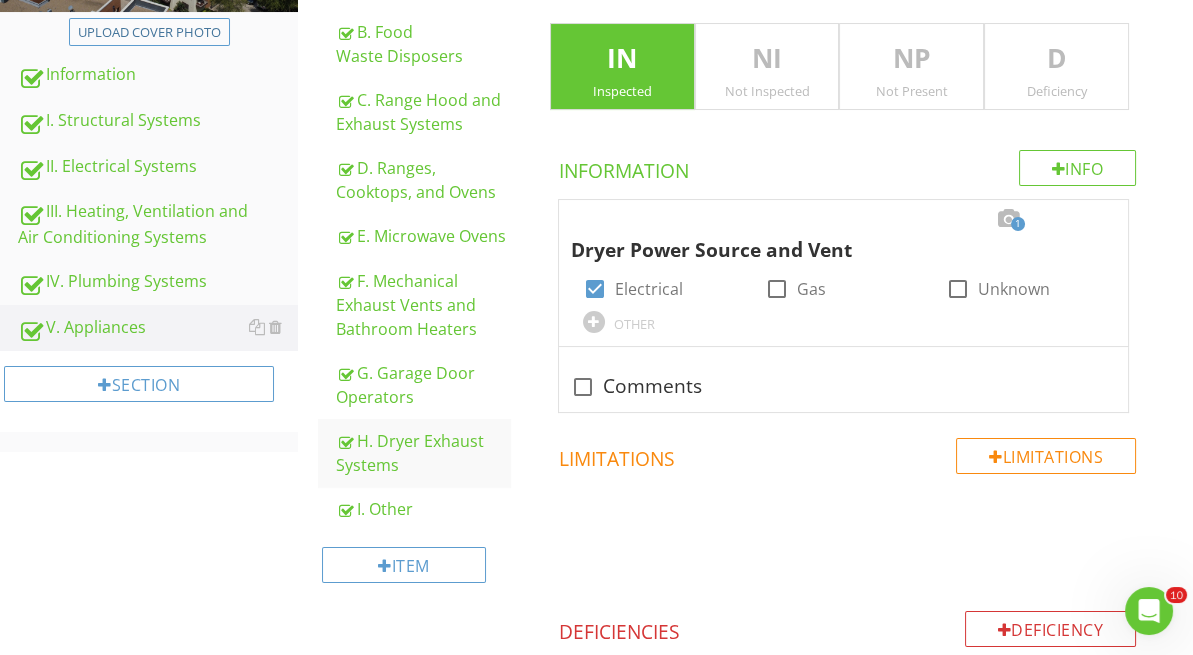 scroll, scrollTop: 375, scrollLeft: 0, axis: vertical 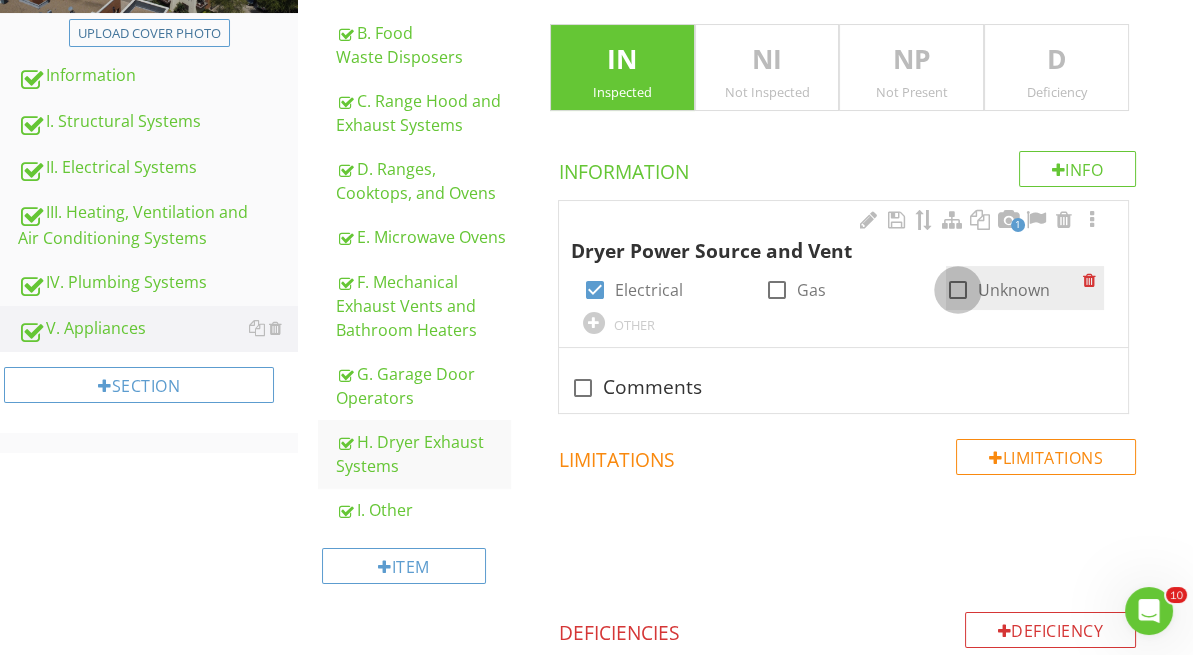 click at bounding box center (958, 290) 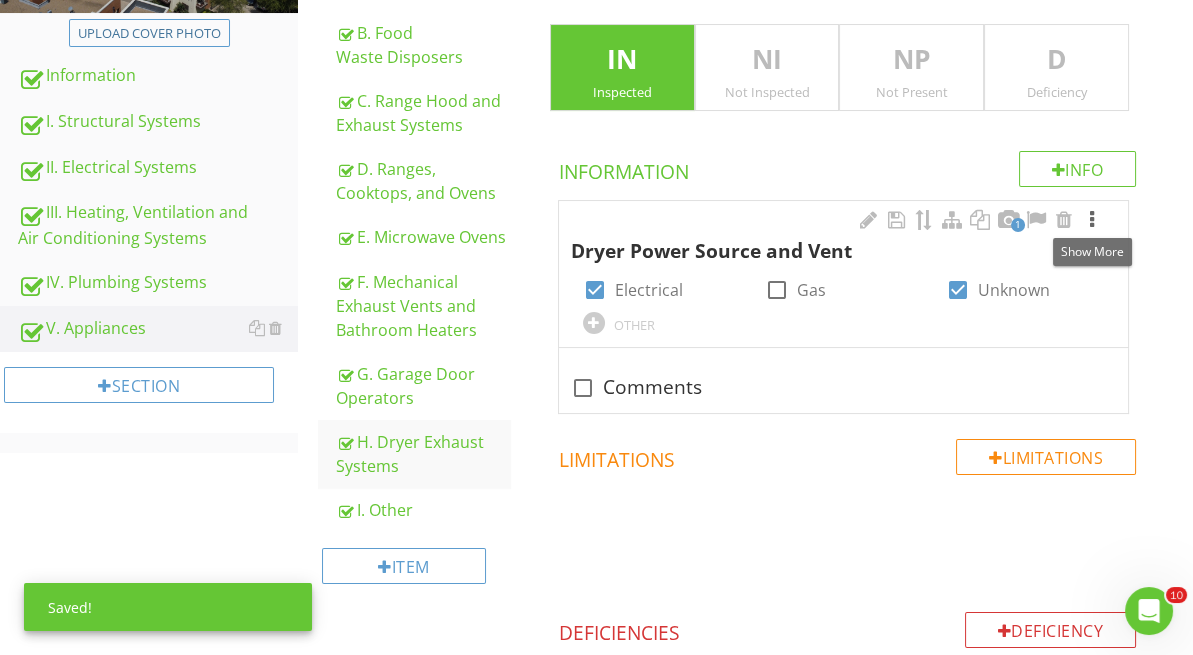 click at bounding box center (1092, 220) 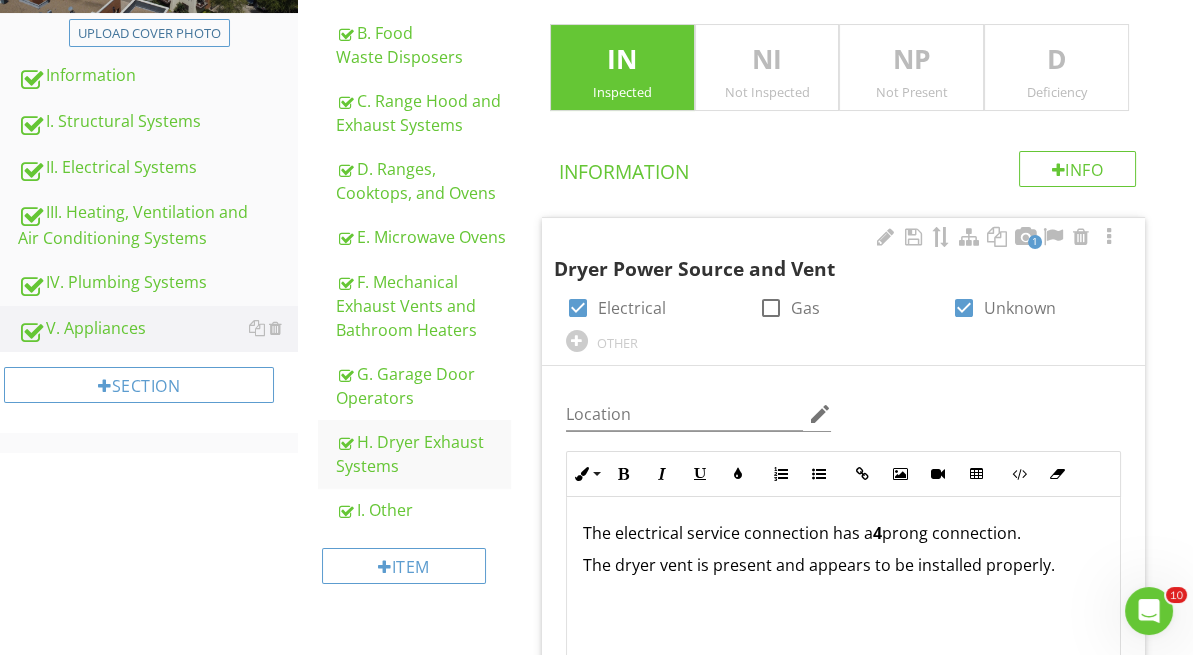 click on "The dryer vent is present and appears to be installed properly." at bounding box center [843, 577] 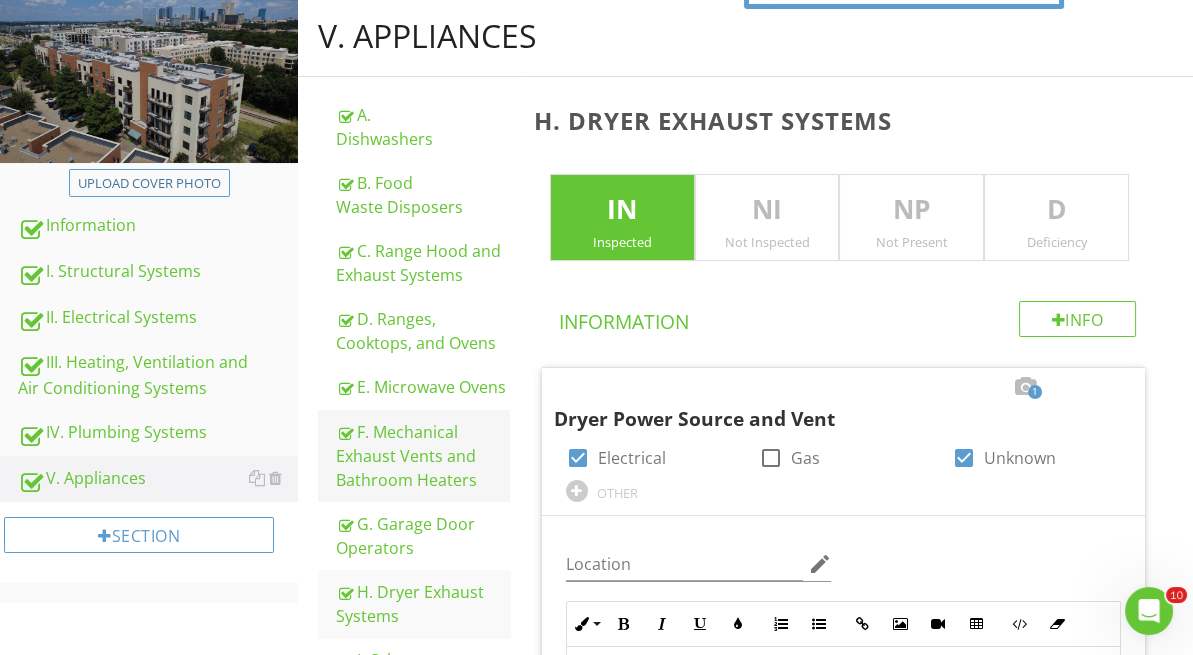 scroll, scrollTop: 0, scrollLeft: 0, axis: both 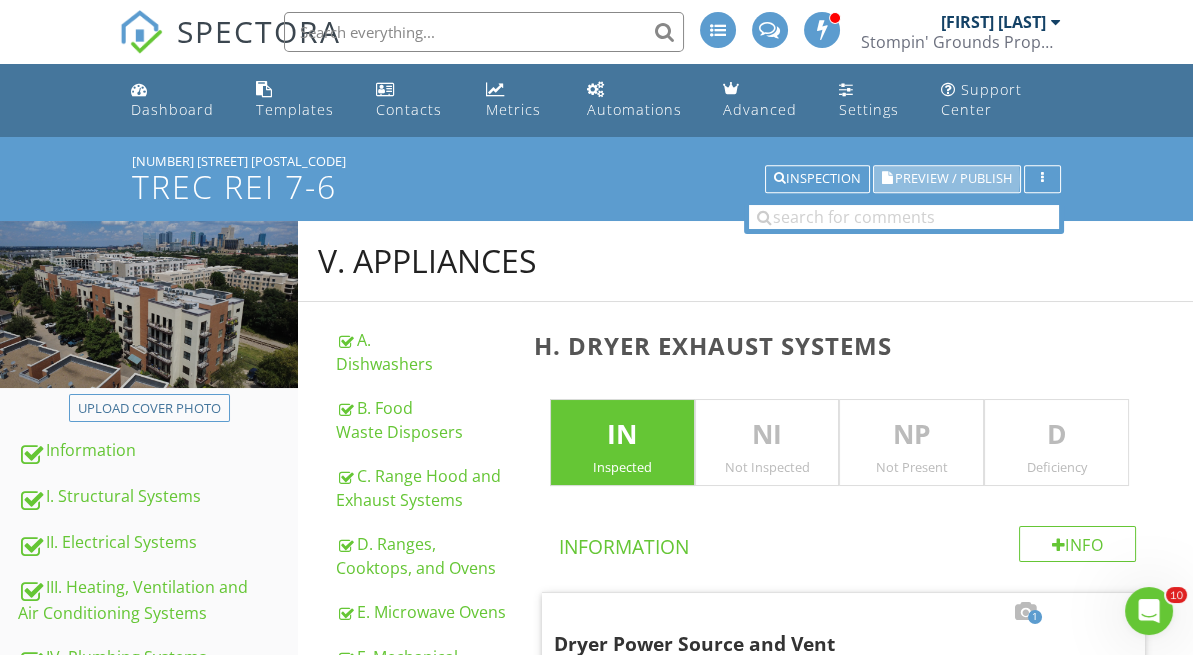 click on "Preview / Publish" at bounding box center (953, 179) 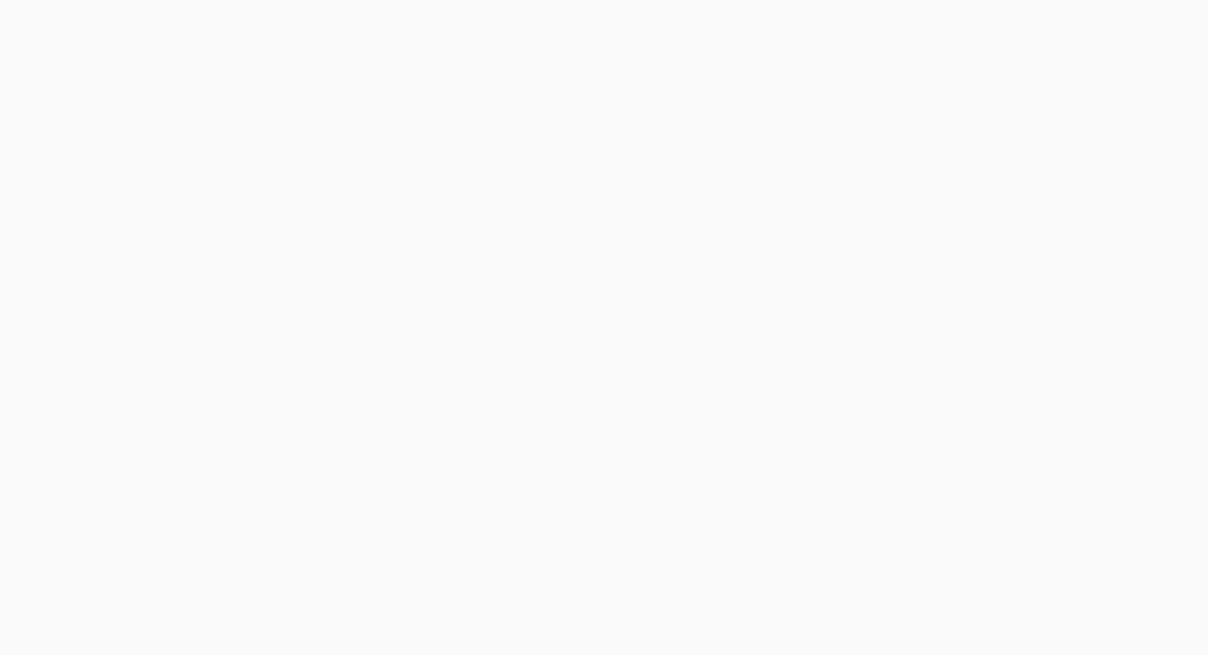 scroll, scrollTop: 0, scrollLeft: 0, axis: both 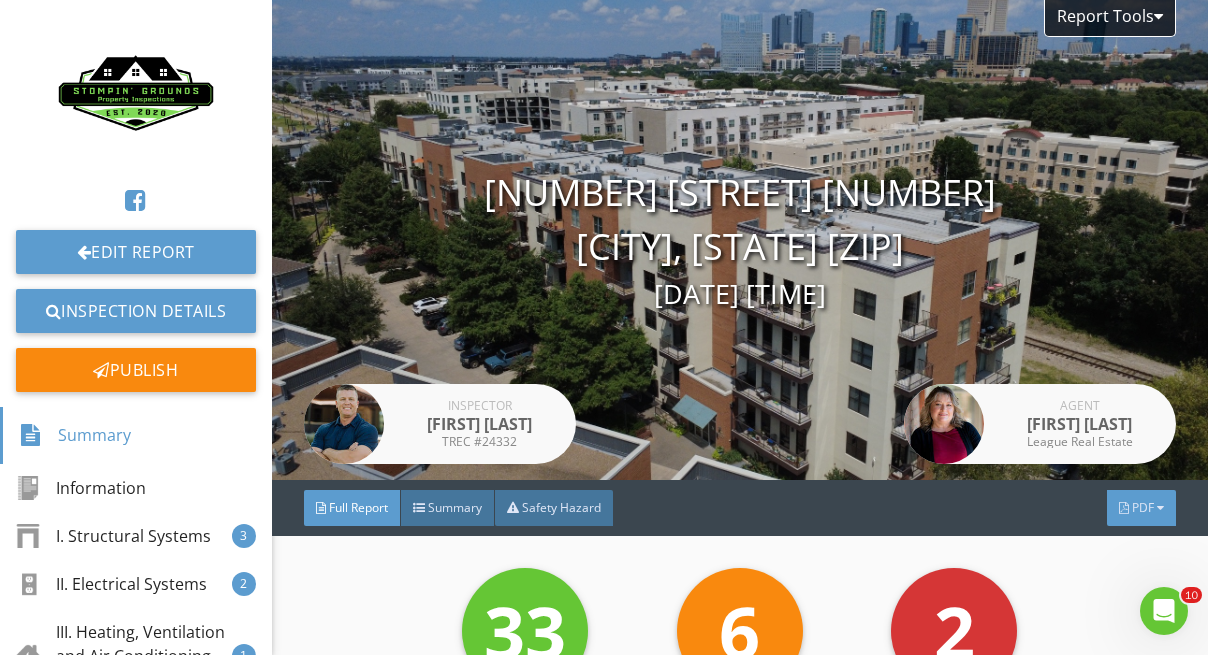 click on "PDF" at bounding box center (1143, 507) 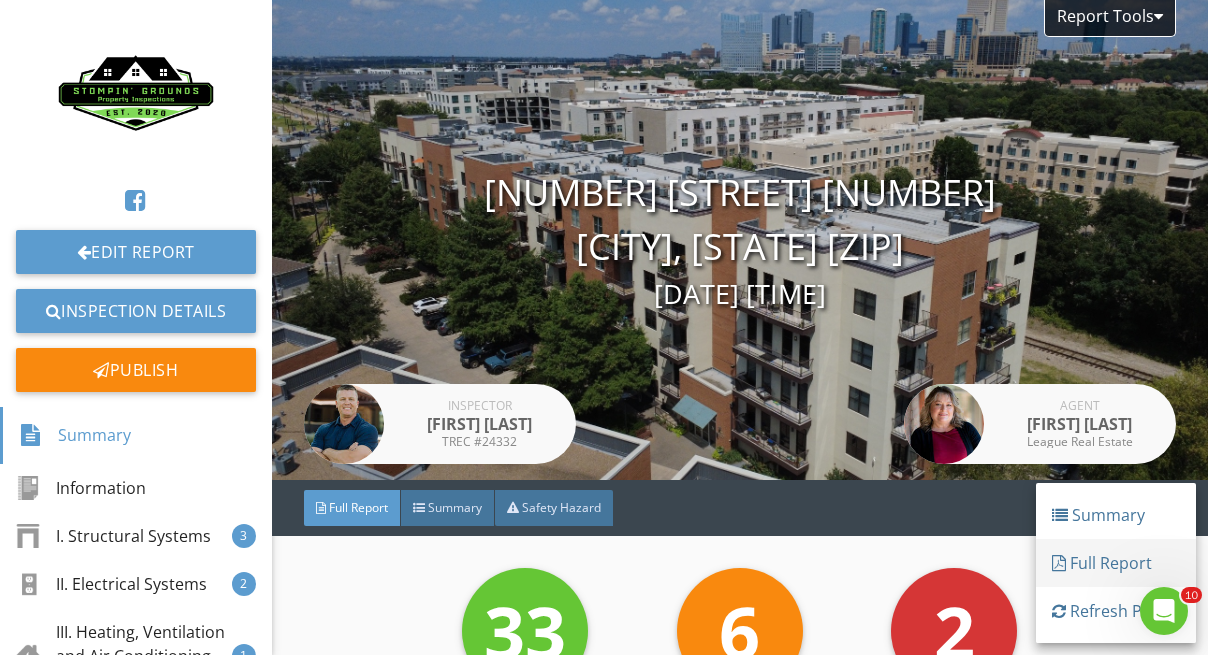 click on "Full Report" at bounding box center [1116, 563] 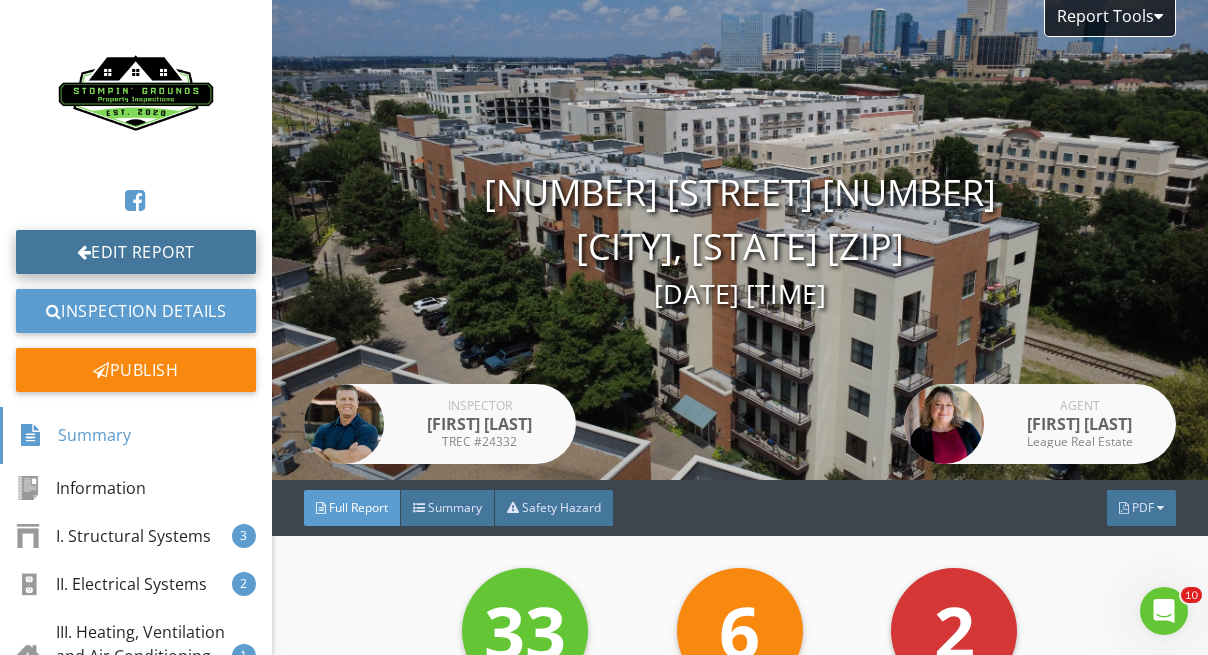 click on "Edit Report" at bounding box center (136, 252) 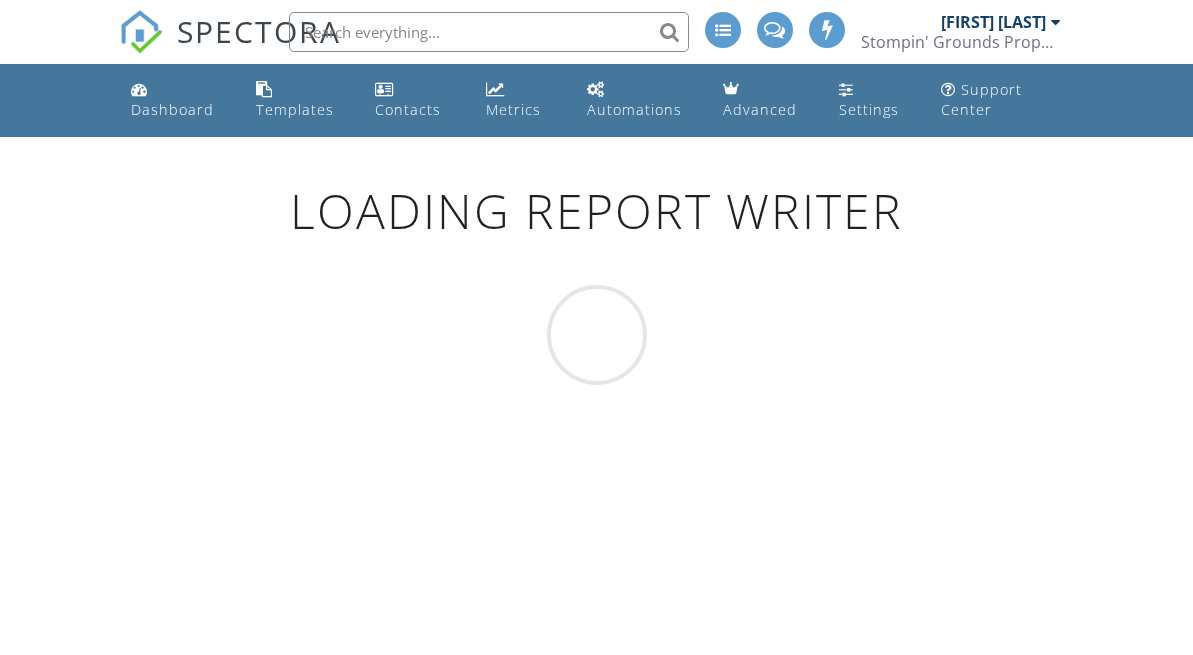 scroll, scrollTop: 0, scrollLeft: 0, axis: both 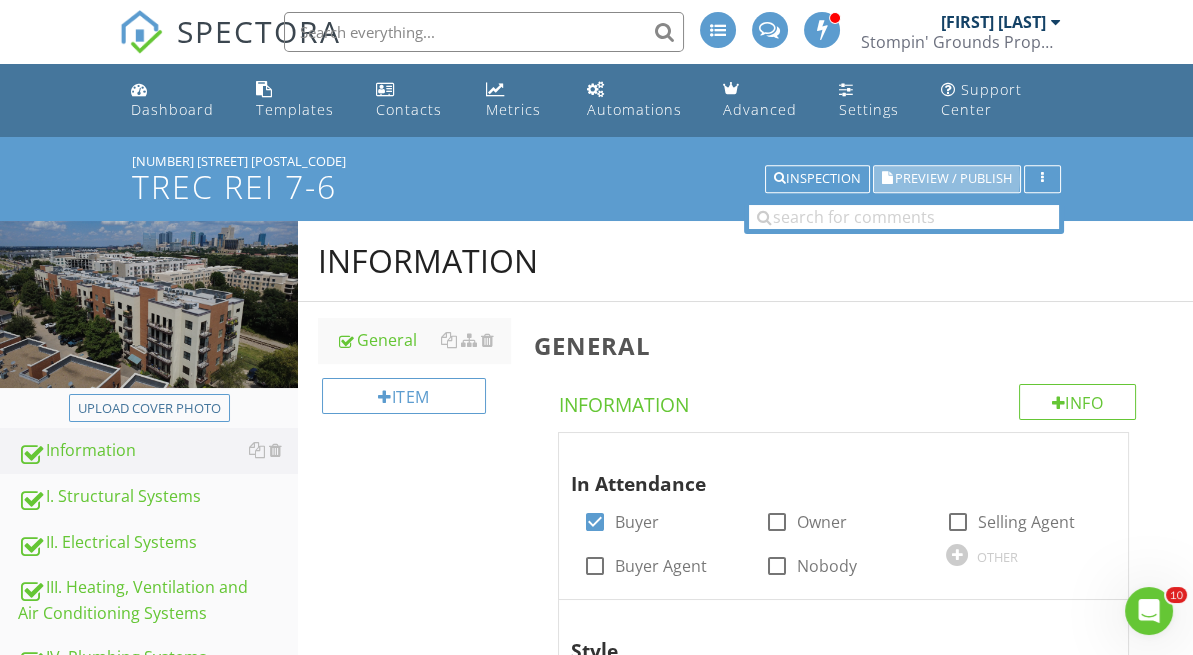 click on "Preview / Publish" at bounding box center [953, 179] 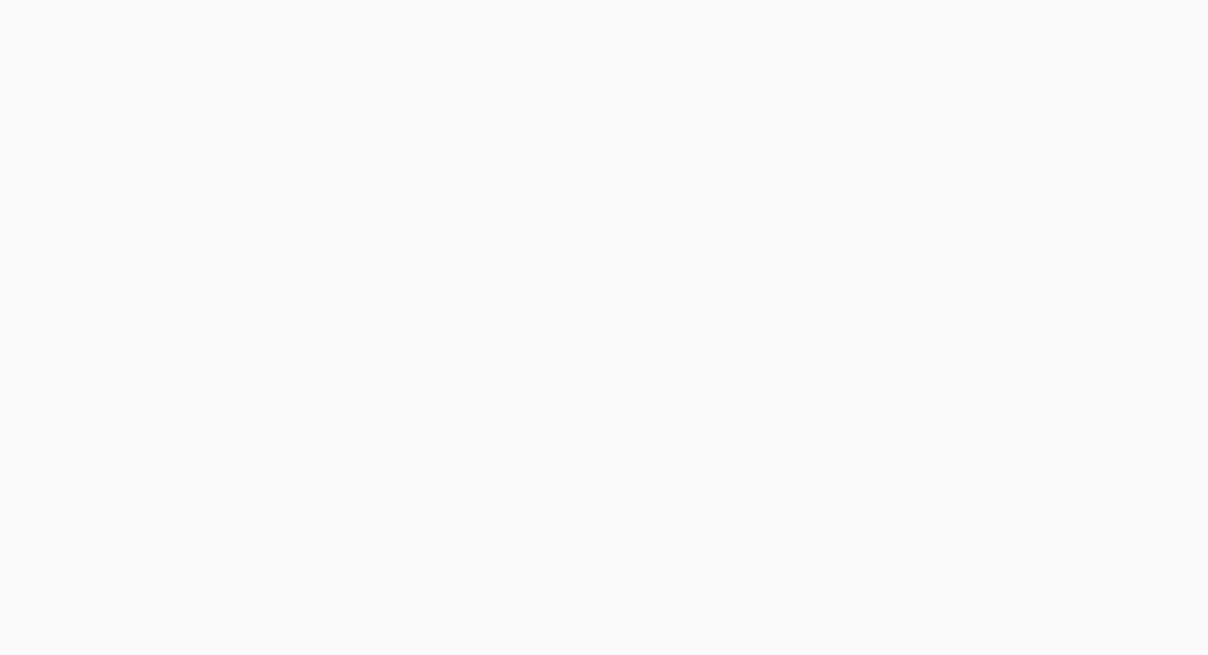 scroll, scrollTop: 0, scrollLeft: 0, axis: both 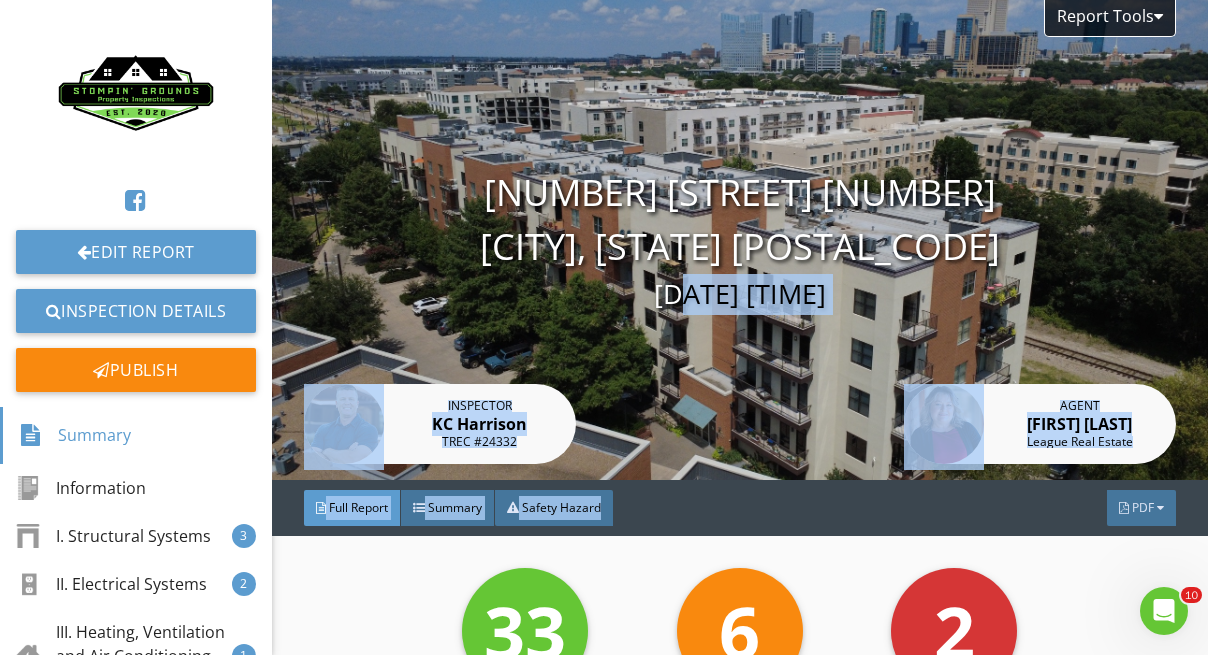 drag, startPoint x: 632, startPoint y: 465, endPoint x: 636, endPoint y: 504, distance: 39.20459 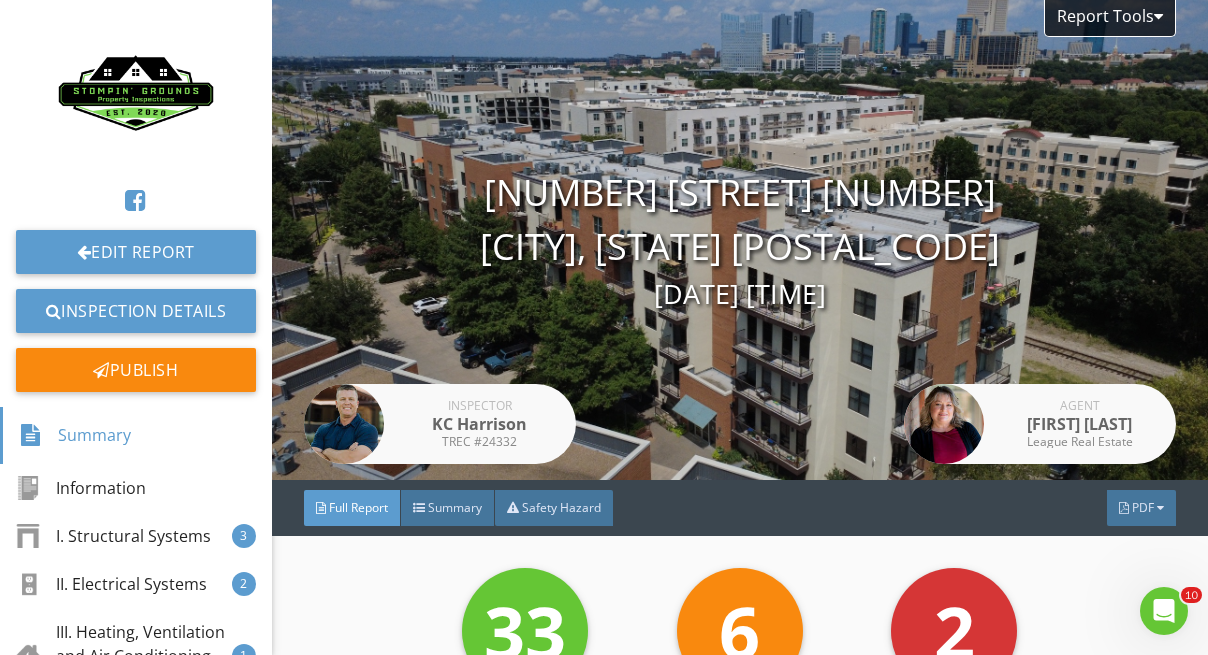 click on "33   Items Inspected     6   Recommendation   2   Safety Hazard" at bounding box center (740, 631) 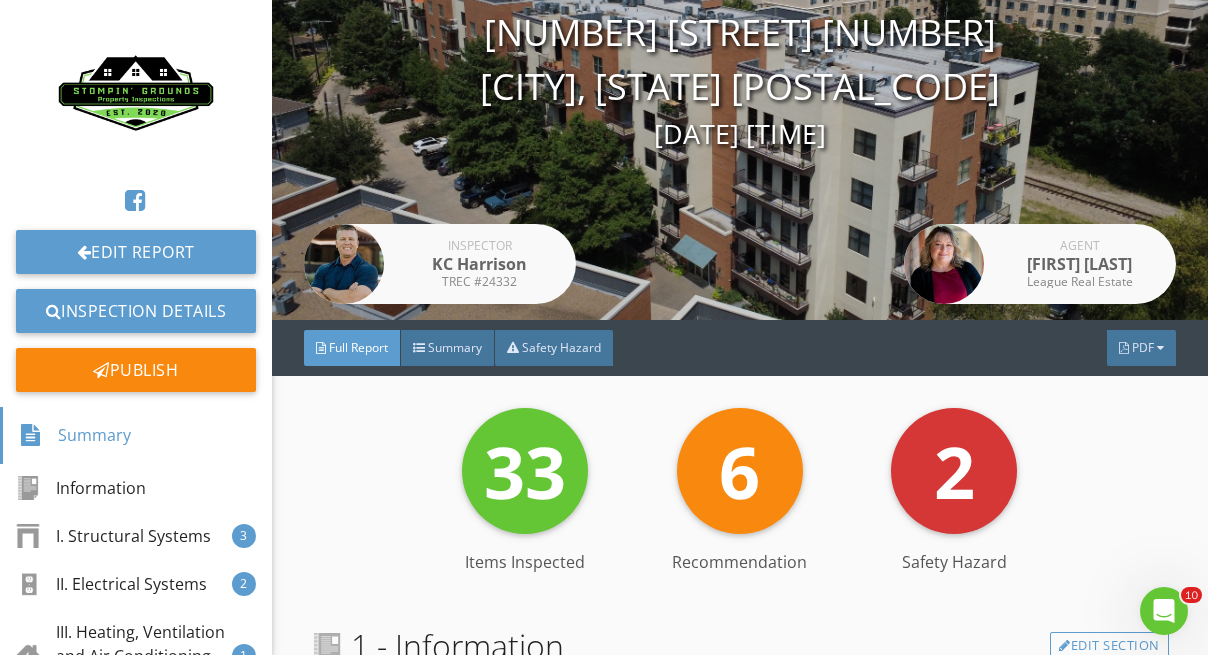 scroll, scrollTop: 0, scrollLeft: 0, axis: both 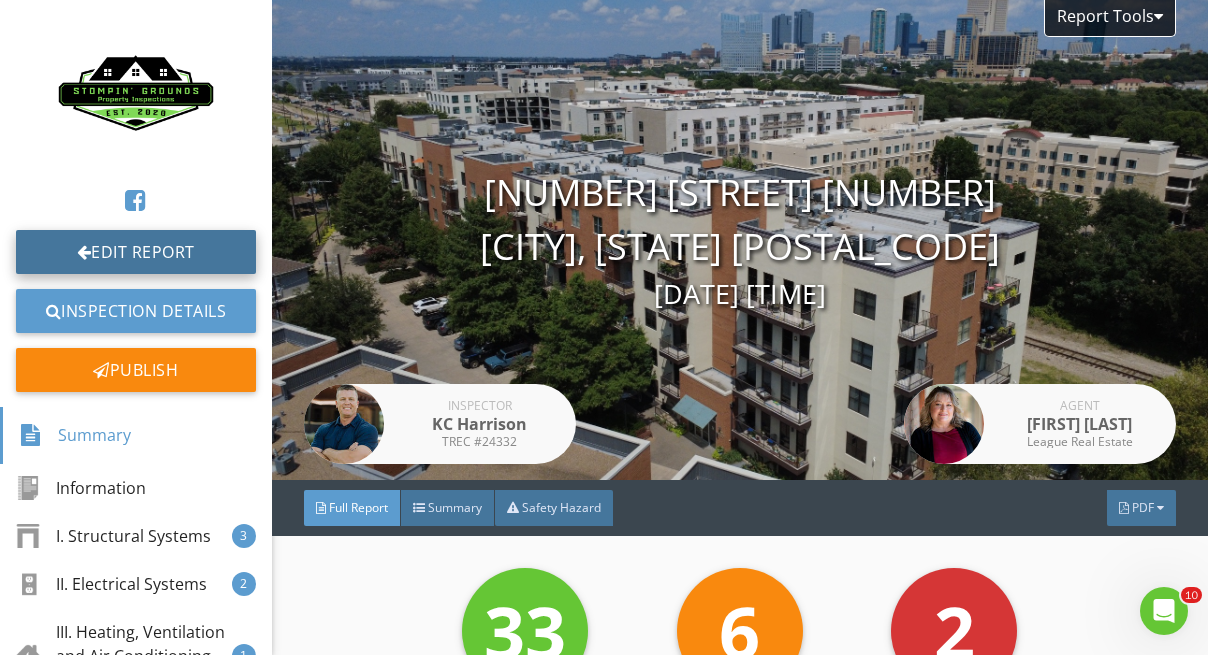 click on "Edit Report" at bounding box center (136, 252) 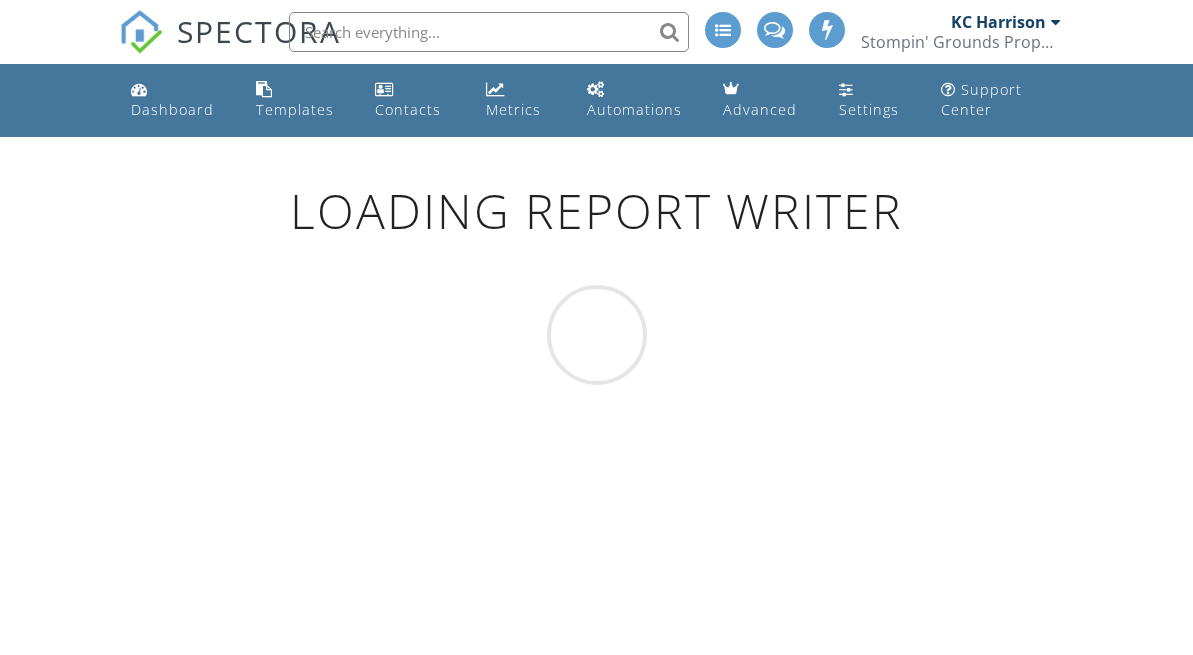 scroll, scrollTop: 0, scrollLeft: 0, axis: both 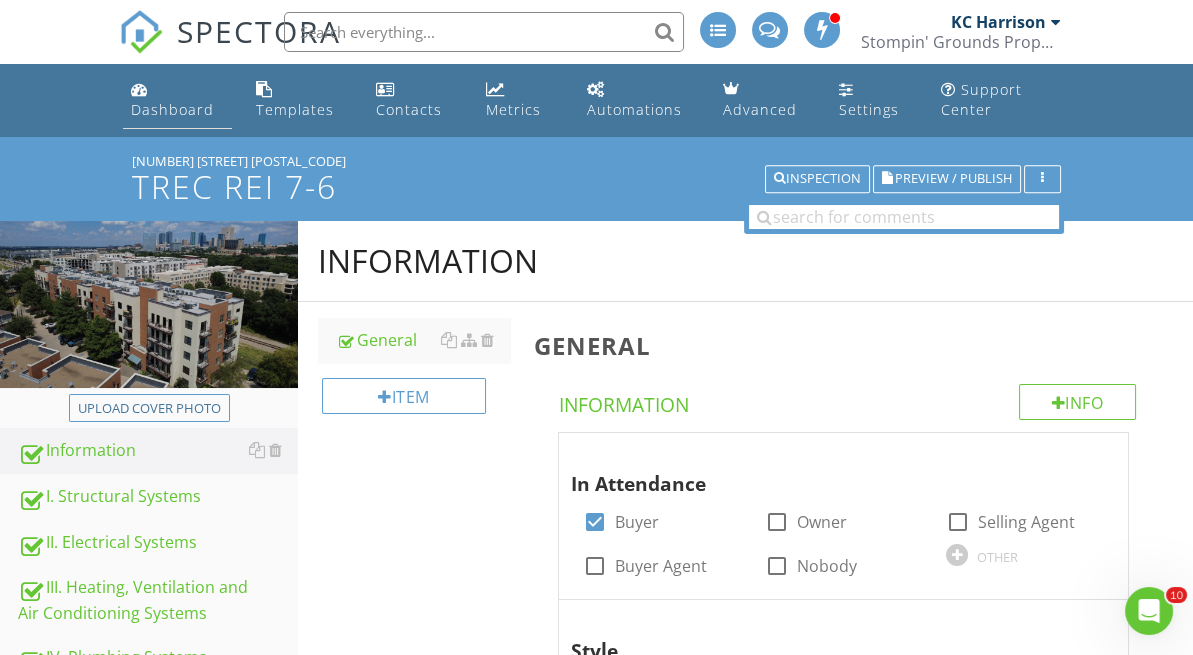 click on "Dashboard" at bounding box center (177, 100) 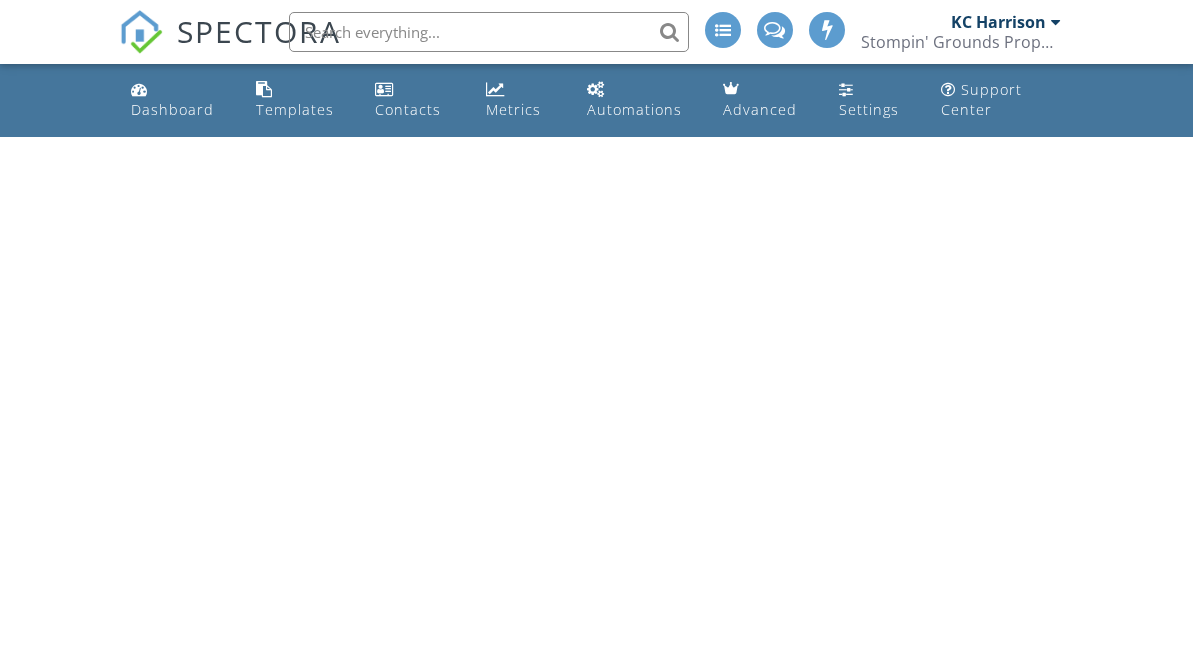 scroll, scrollTop: 0, scrollLeft: 0, axis: both 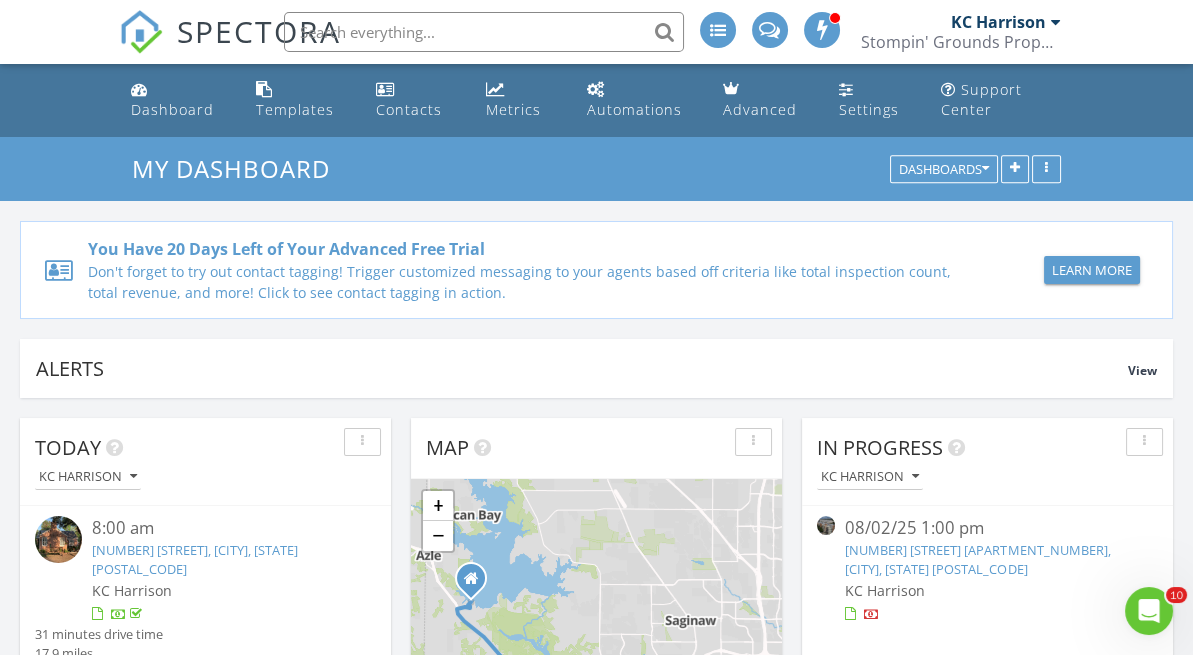 click on "KC Harrison" at bounding box center [987, 590] 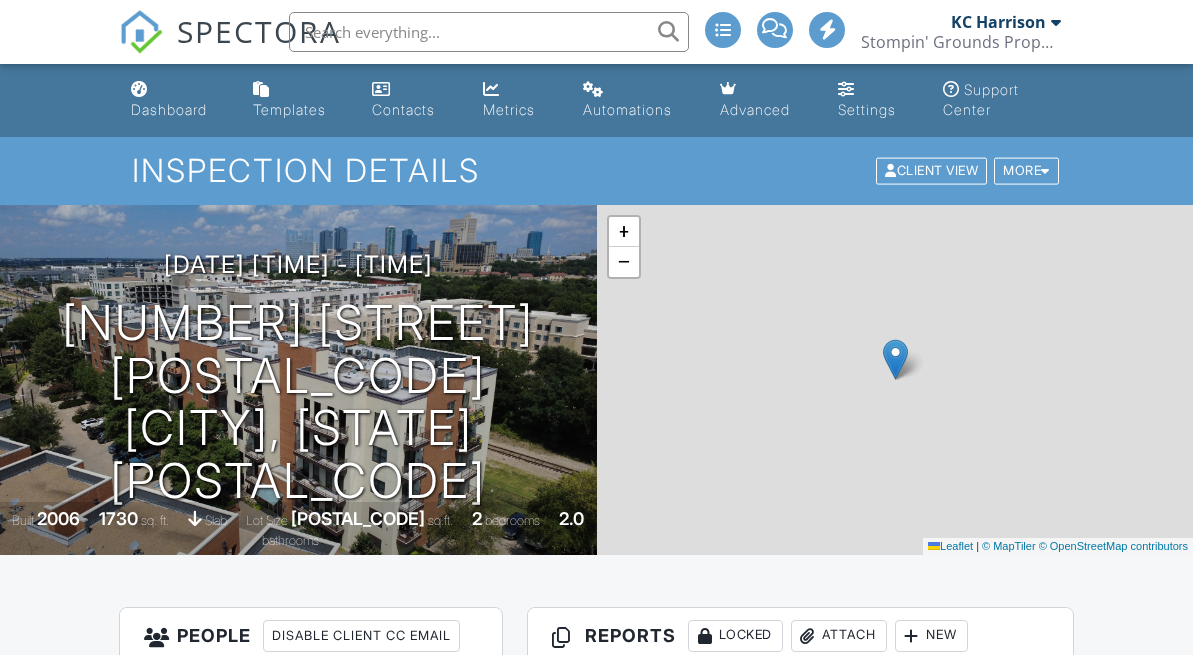 scroll, scrollTop: 0, scrollLeft: 0, axis: both 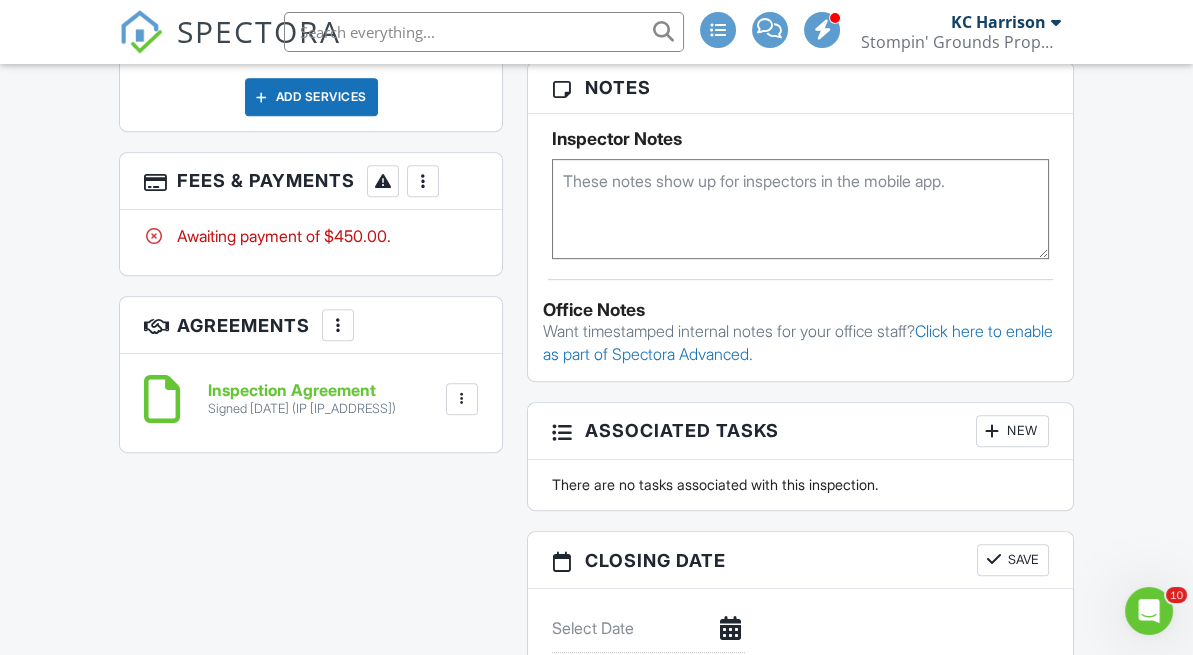 click at bounding box center [423, 181] 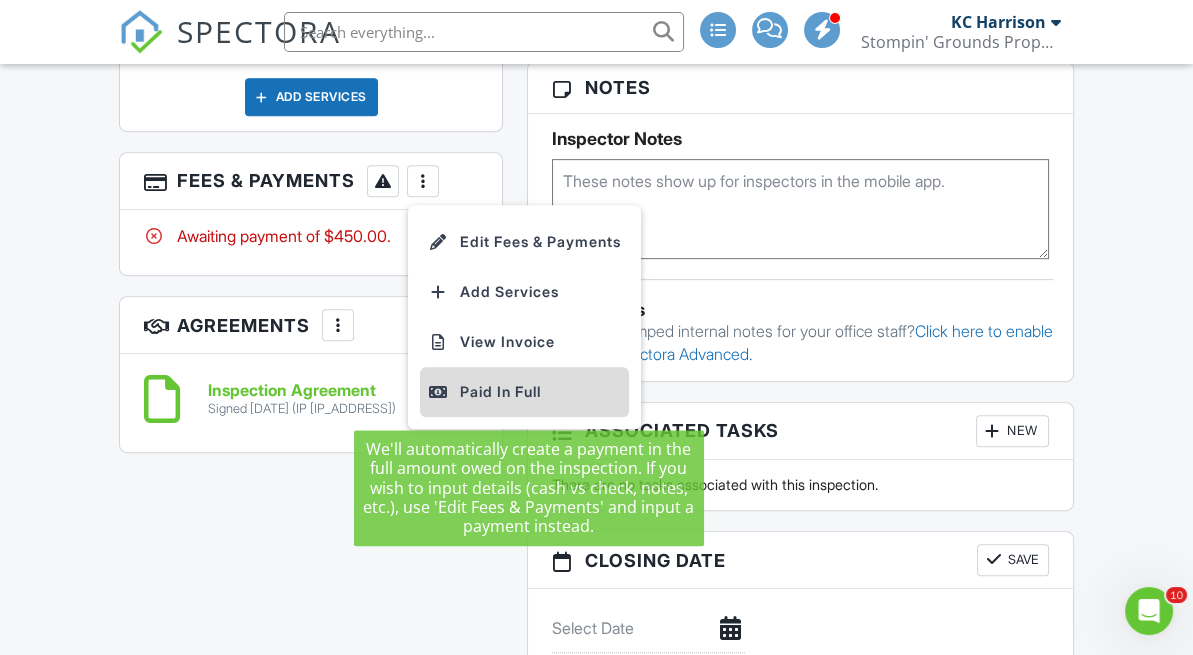 click on "Paid In Full" at bounding box center (524, 392) 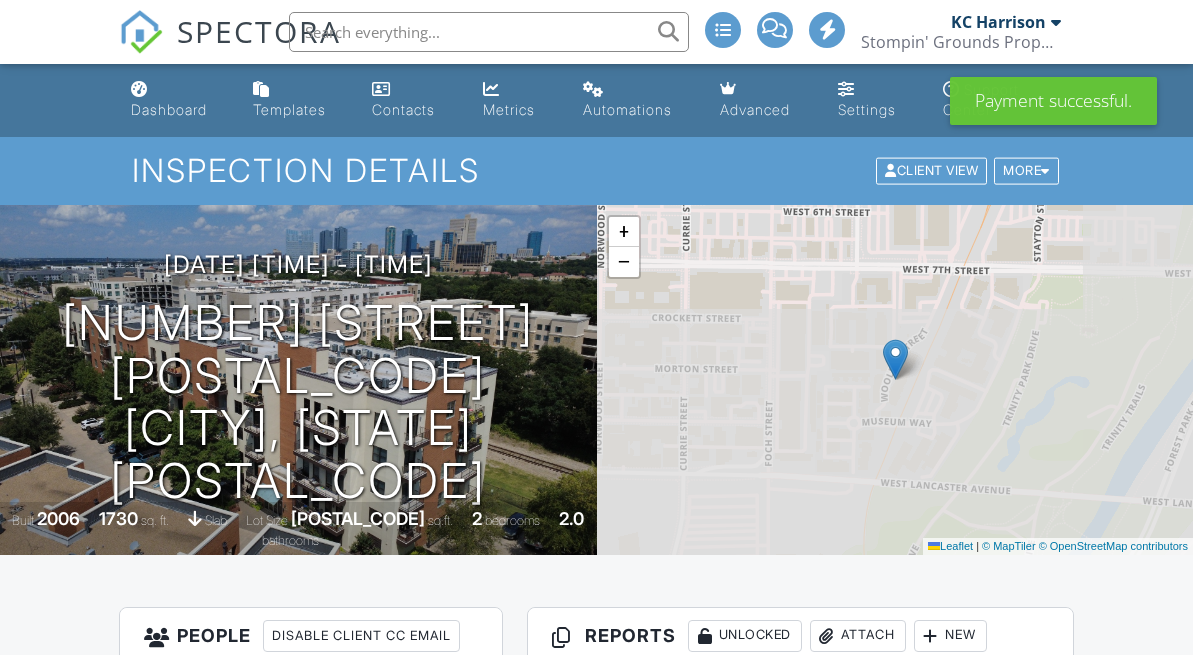 scroll, scrollTop: 0, scrollLeft: 0, axis: both 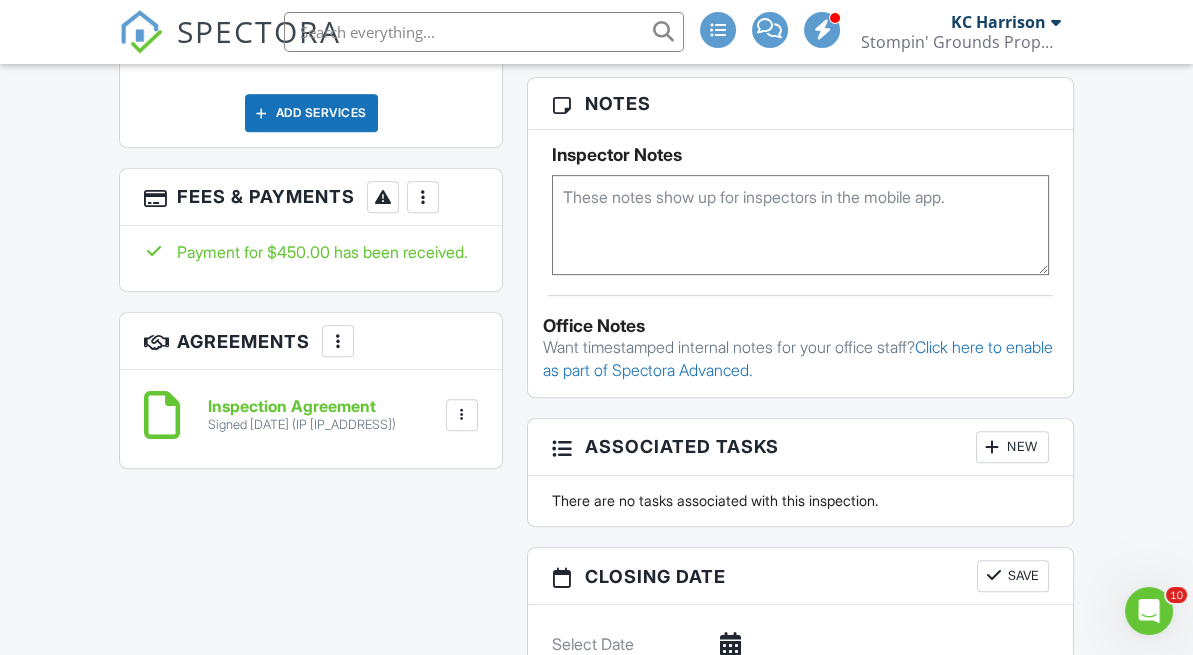 click at bounding box center (423, 197) 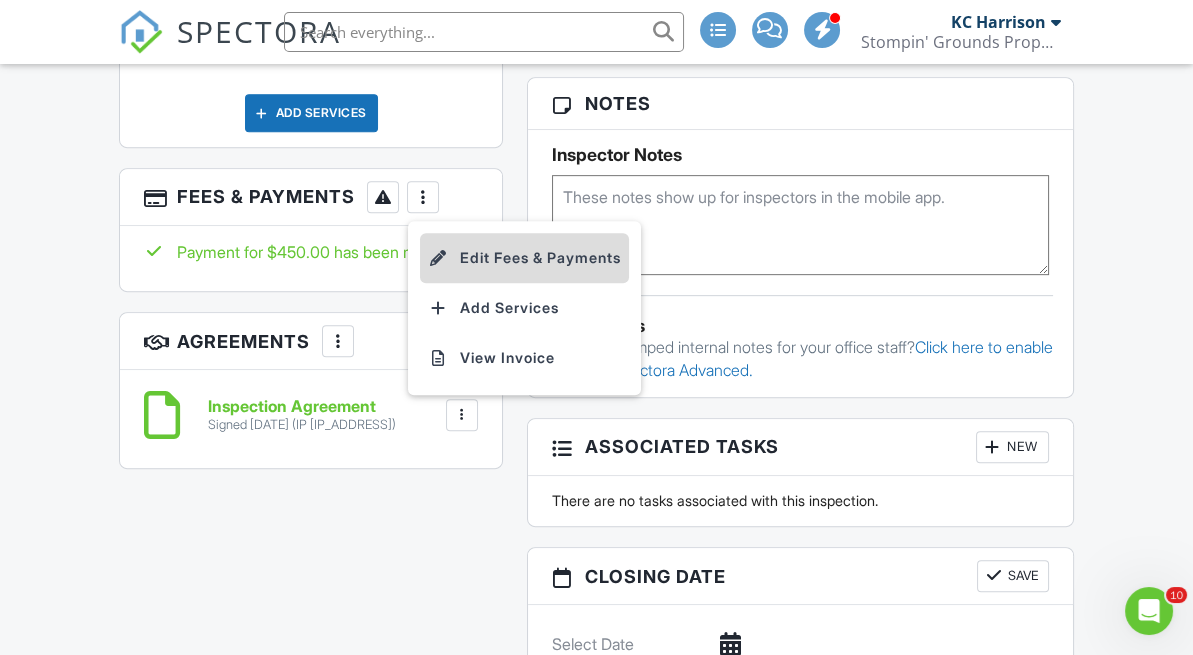 click on "Edit Fees & Payments" at bounding box center (524, 258) 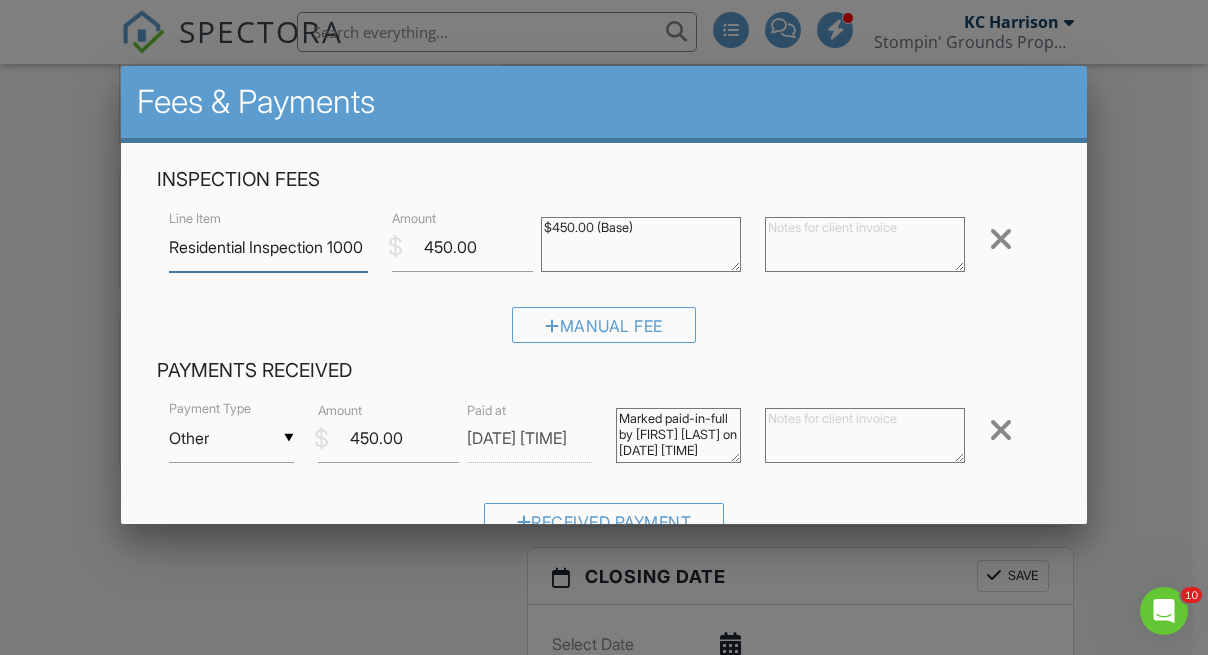 scroll, scrollTop: 119, scrollLeft: 0, axis: vertical 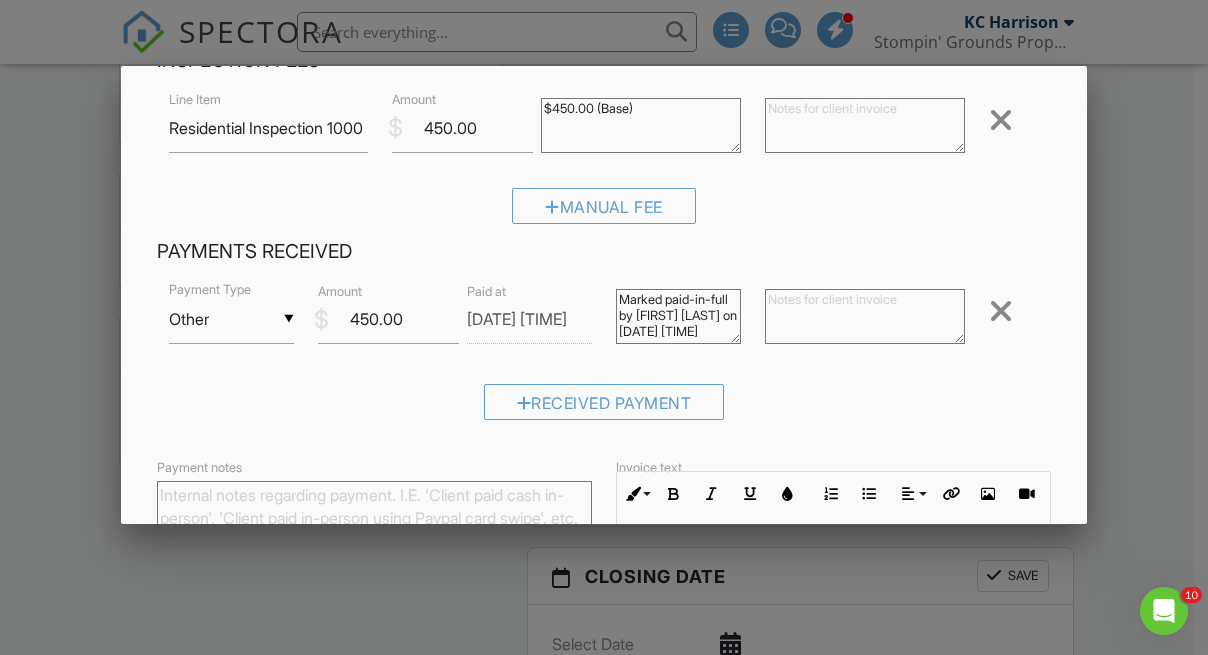 click at bounding box center [865, 316] 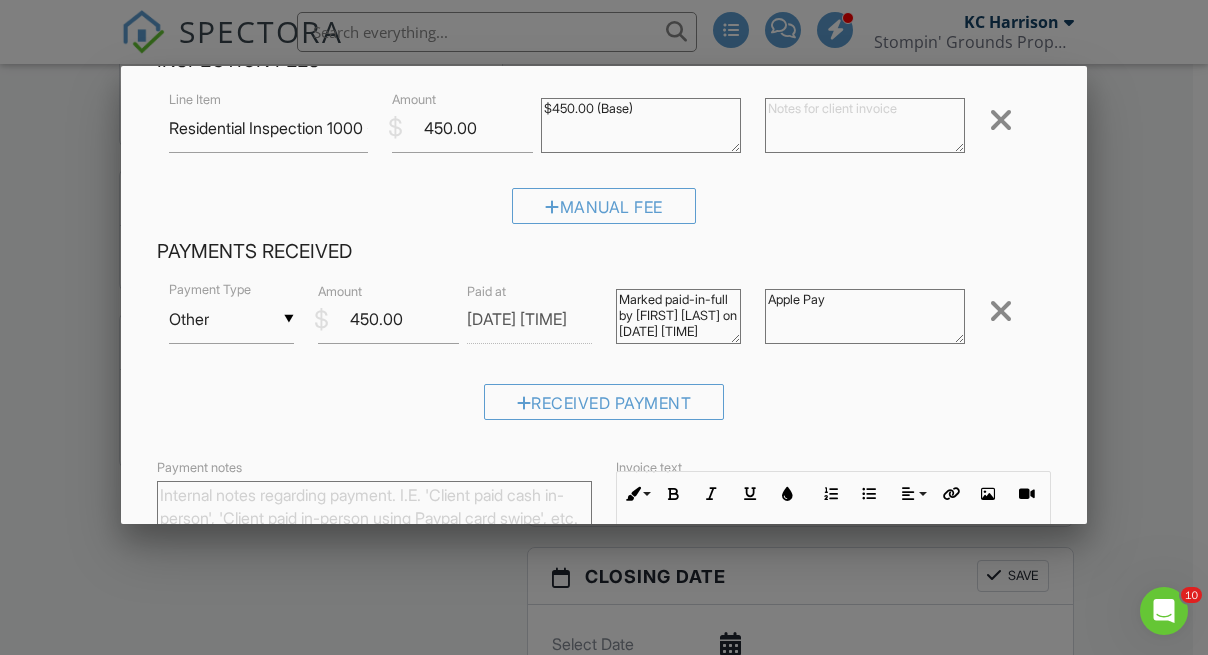 scroll, scrollTop: 30, scrollLeft: 0, axis: vertical 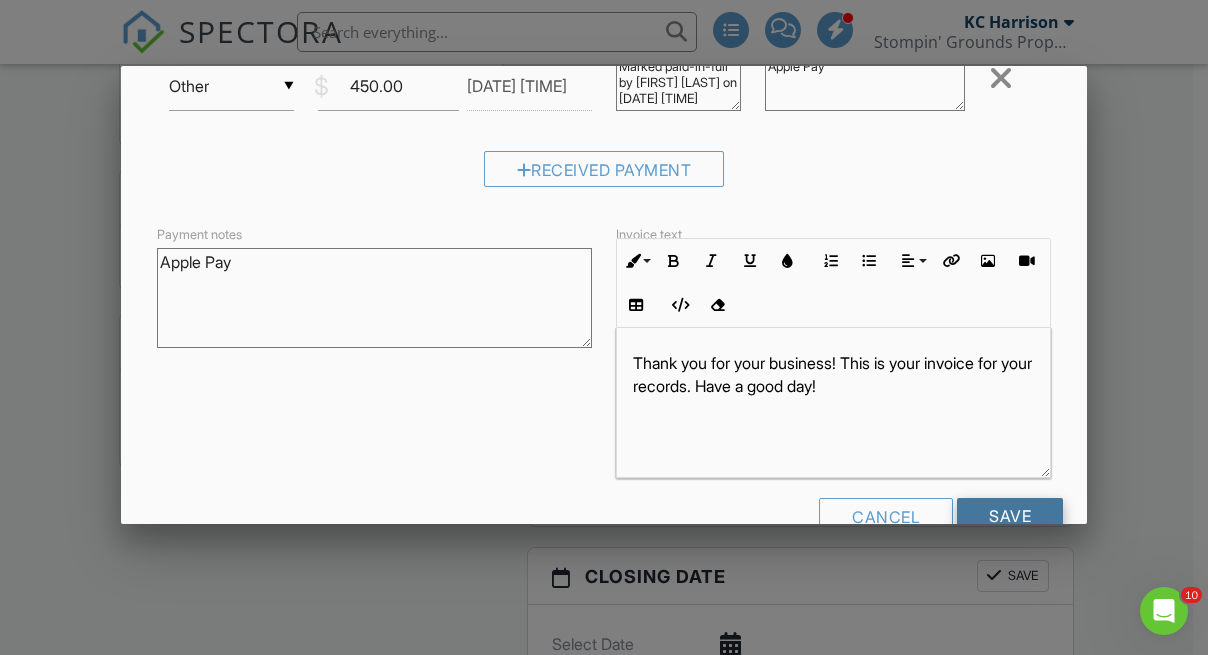 type on "Apple Pay" 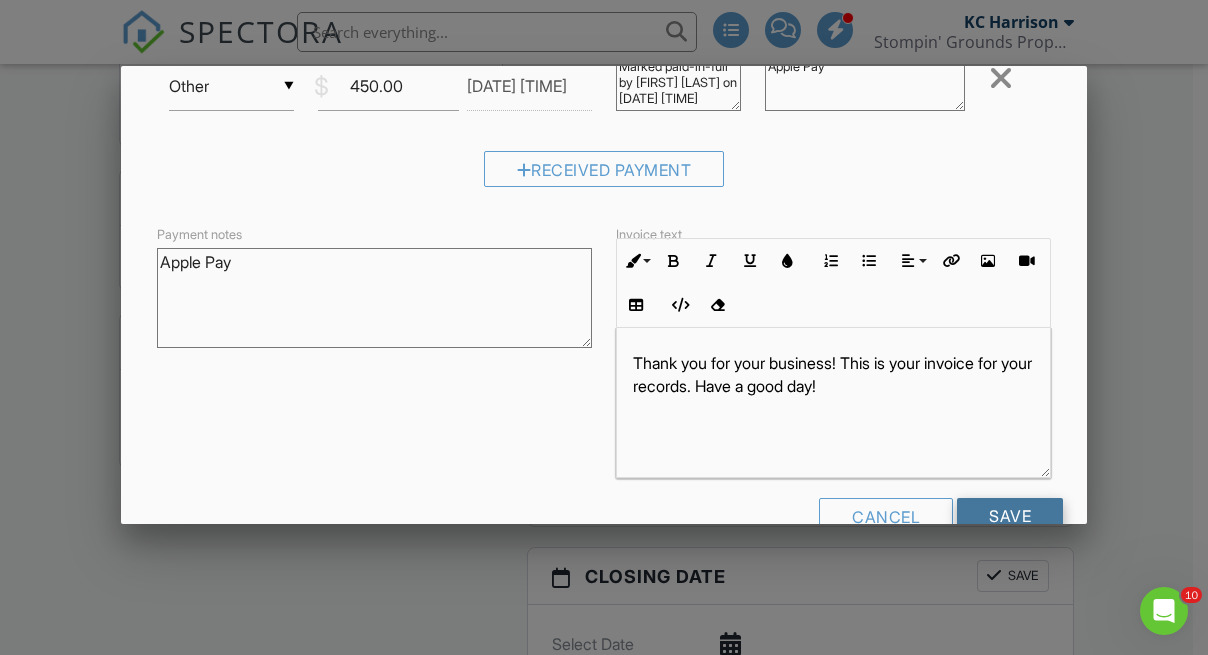 click on "Save" at bounding box center [1010, 516] 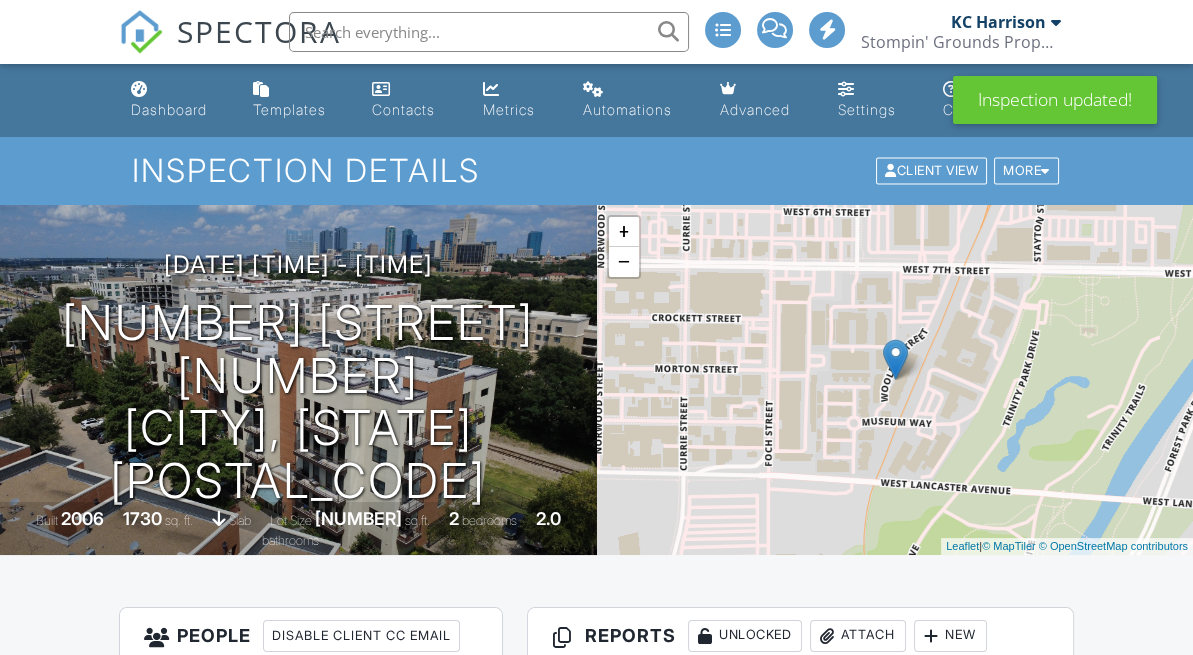 scroll, scrollTop: 323, scrollLeft: 0, axis: vertical 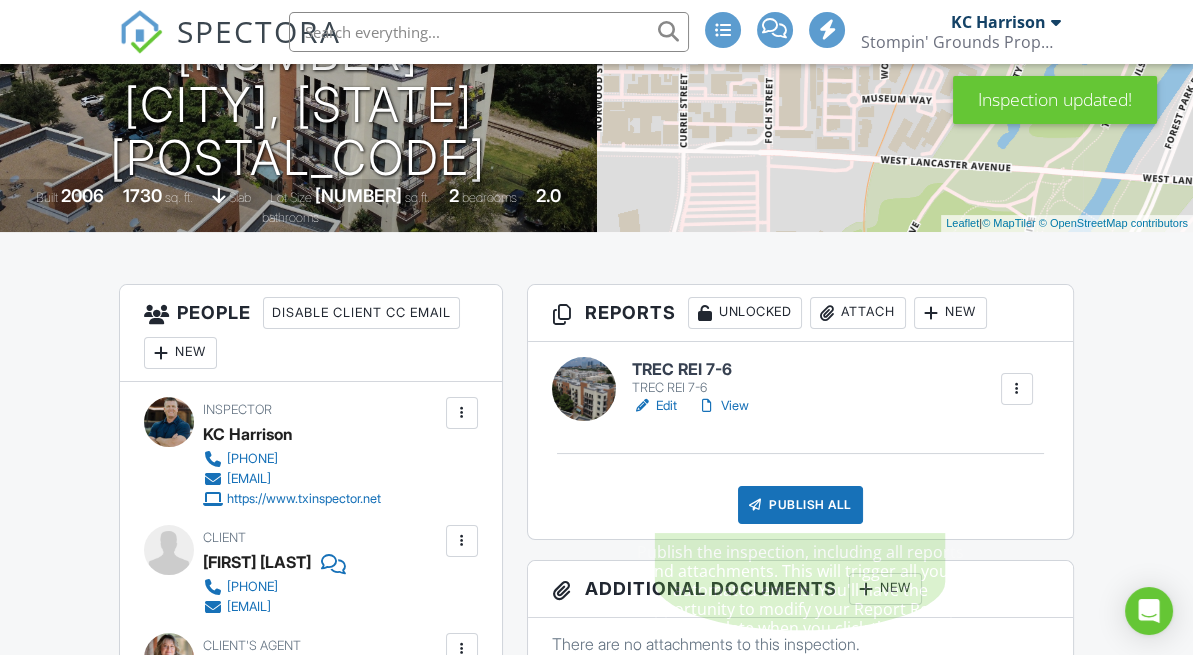 click on "Publish All" at bounding box center [800, 505] 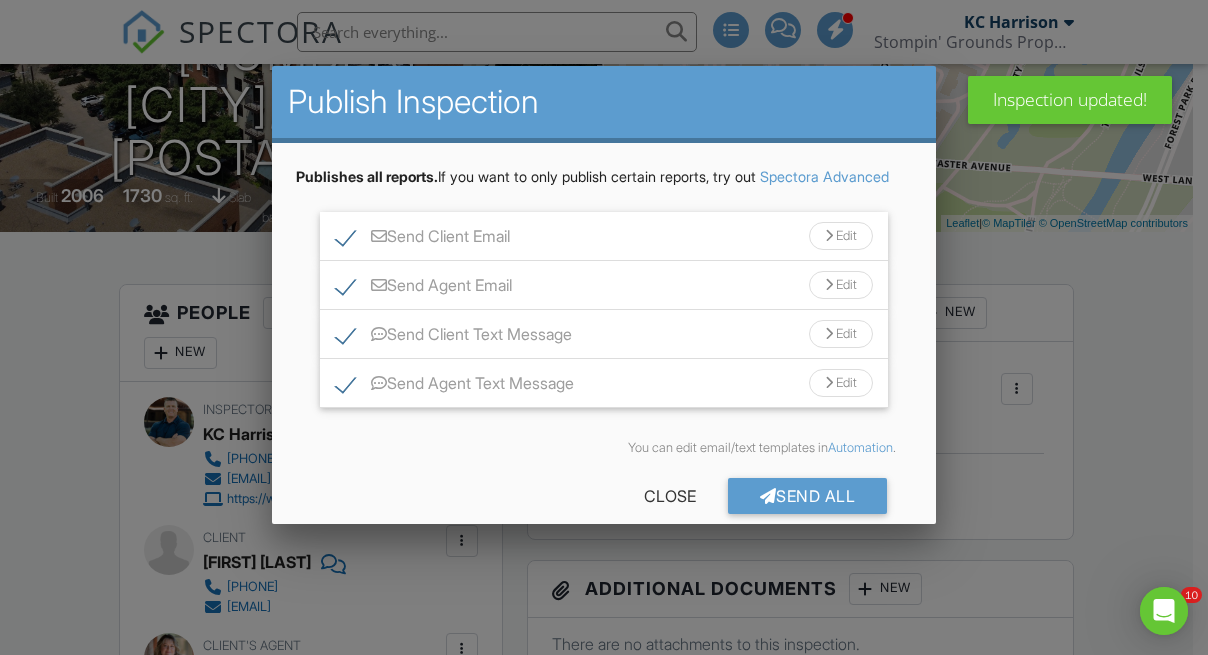 scroll, scrollTop: 0, scrollLeft: 0, axis: both 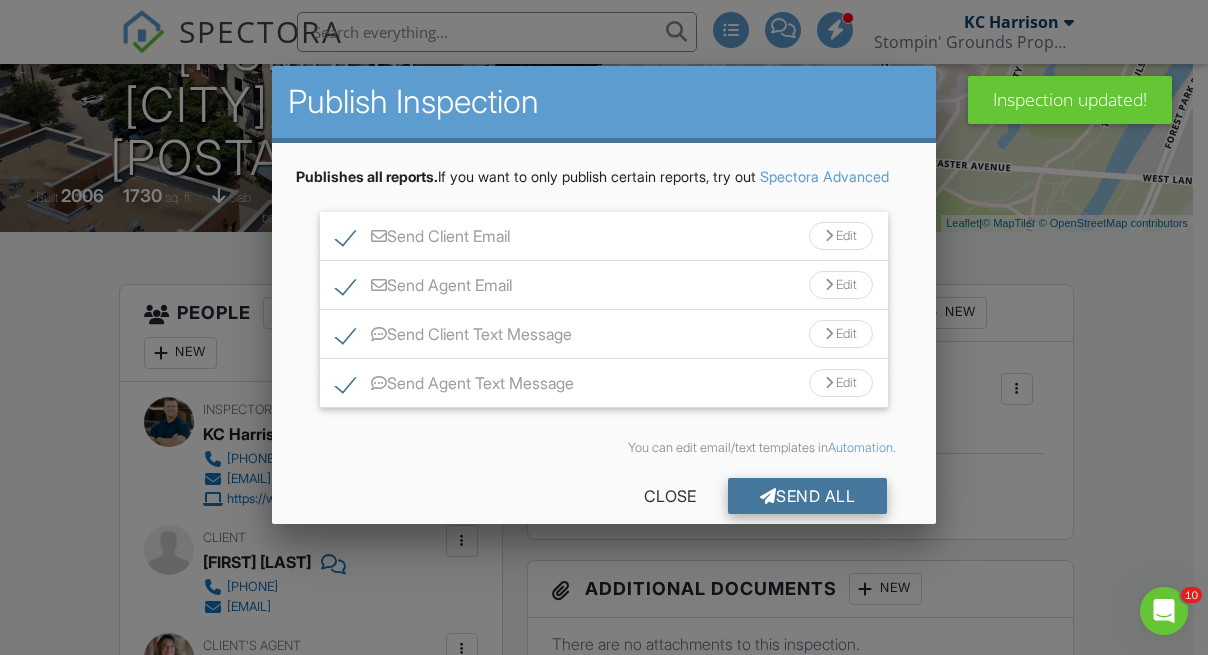 click on "Send All" at bounding box center (808, 496) 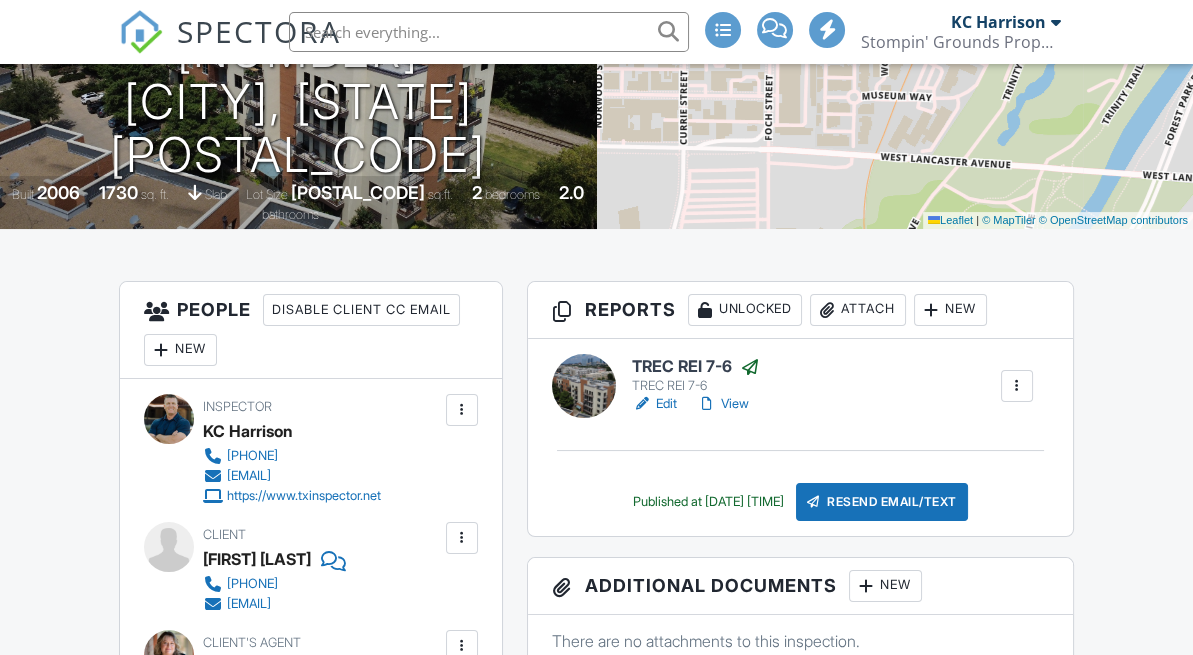 scroll, scrollTop: 326, scrollLeft: 0, axis: vertical 